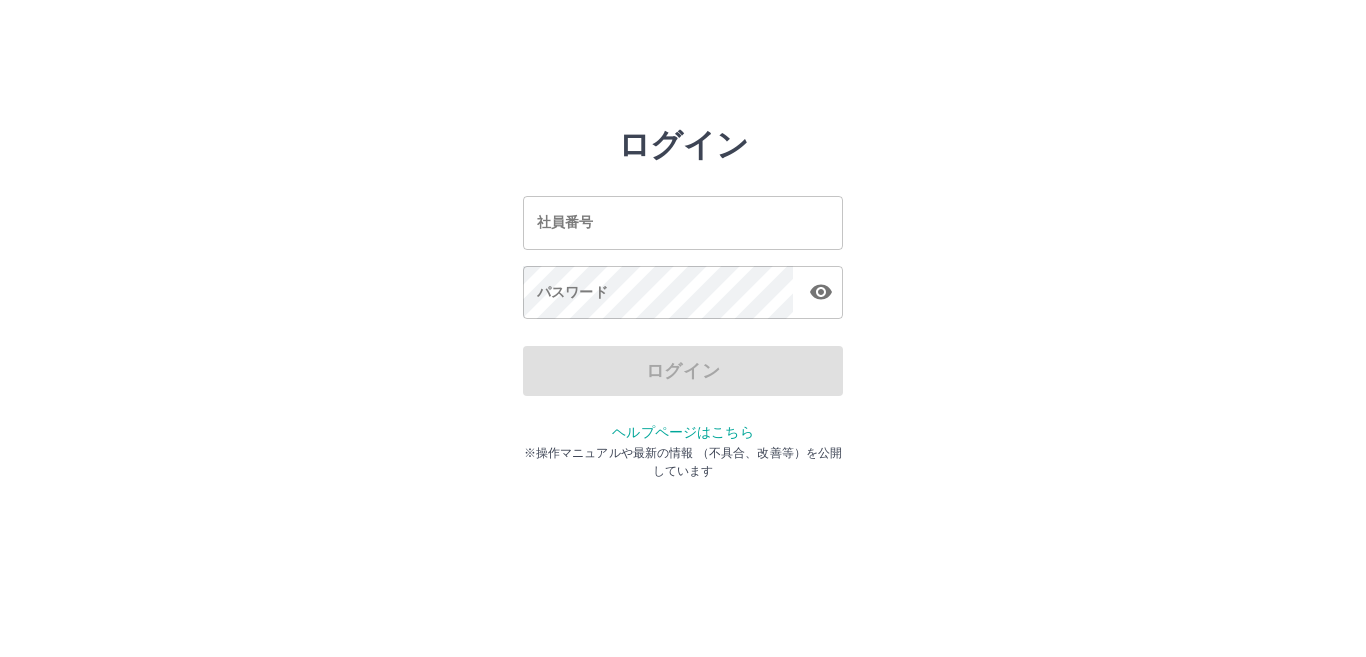 scroll, scrollTop: 0, scrollLeft: 0, axis: both 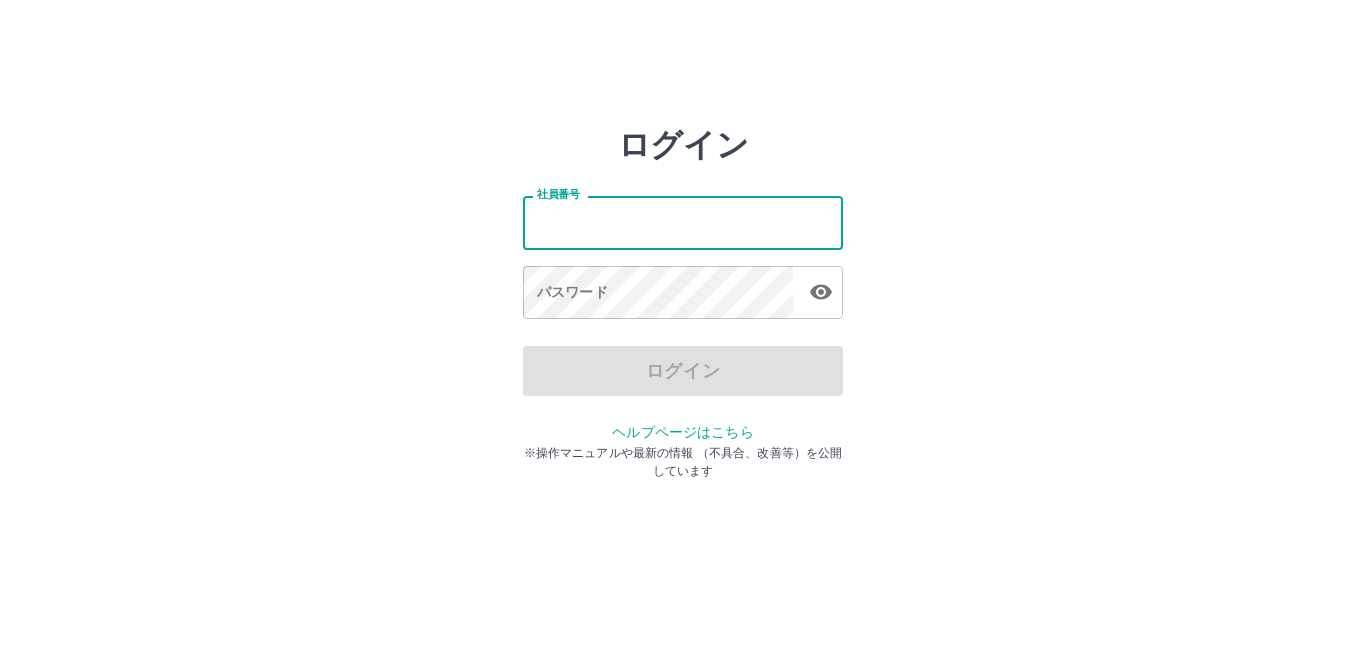 drag, startPoint x: 0, startPoint y: 0, endPoint x: 696, endPoint y: 229, distance: 732.70526 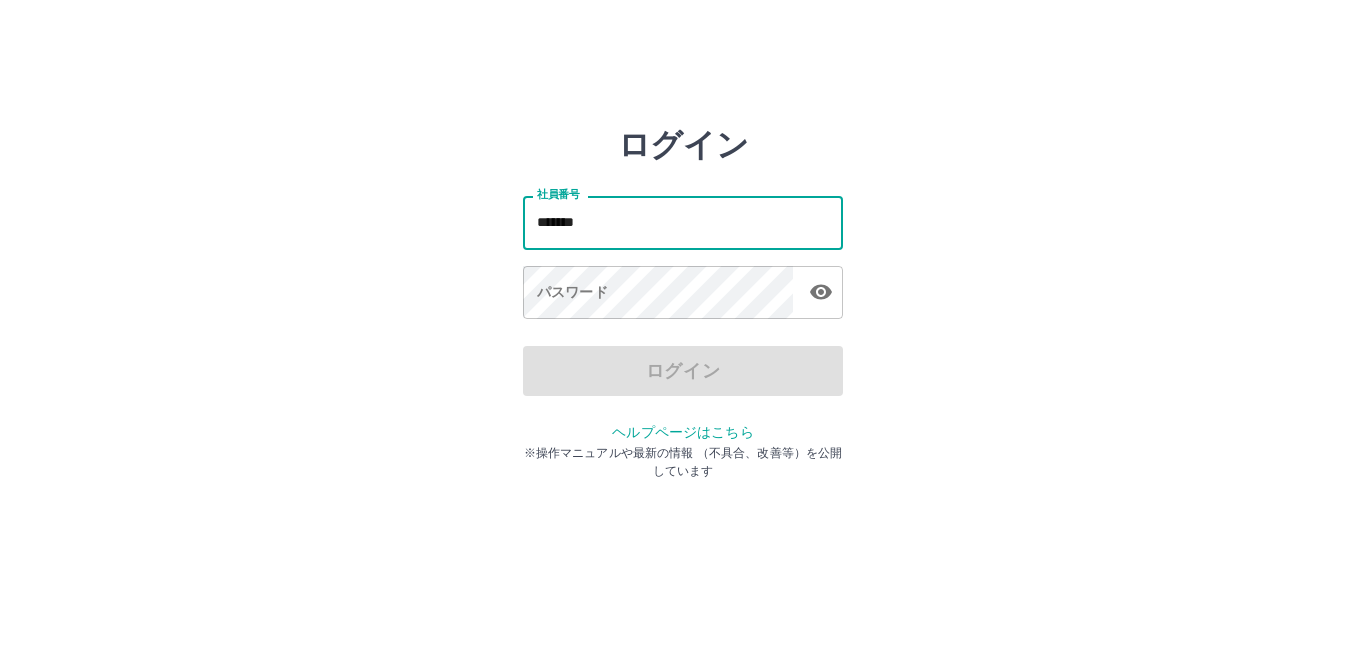 type on "*******" 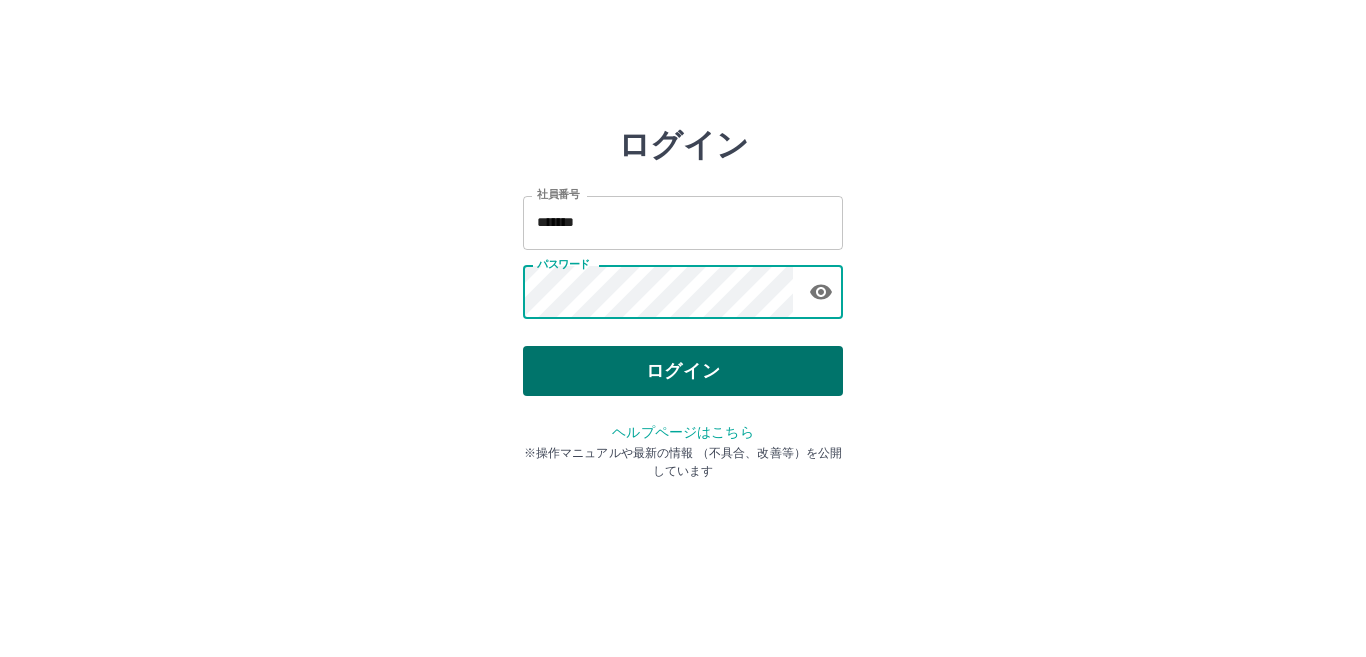 click on "ログイン" at bounding box center (683, 371) 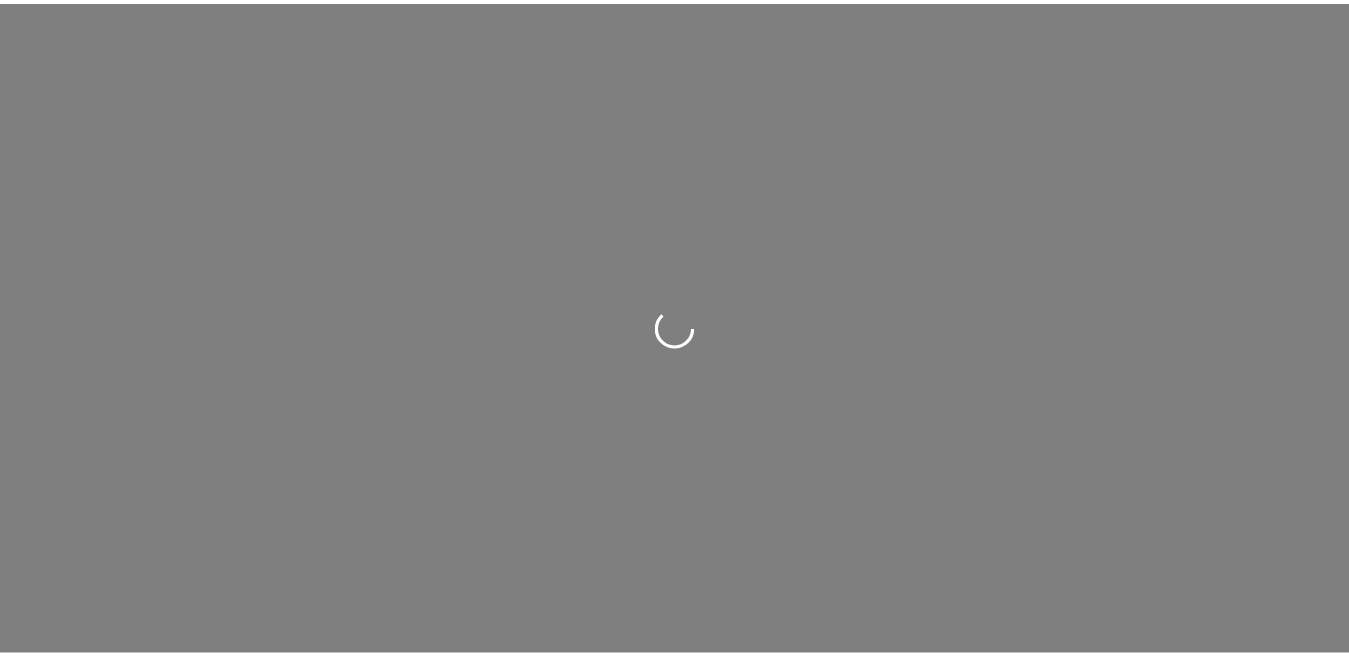 scroll, scrollTop: 0, scrollLeft: 0, axis: both 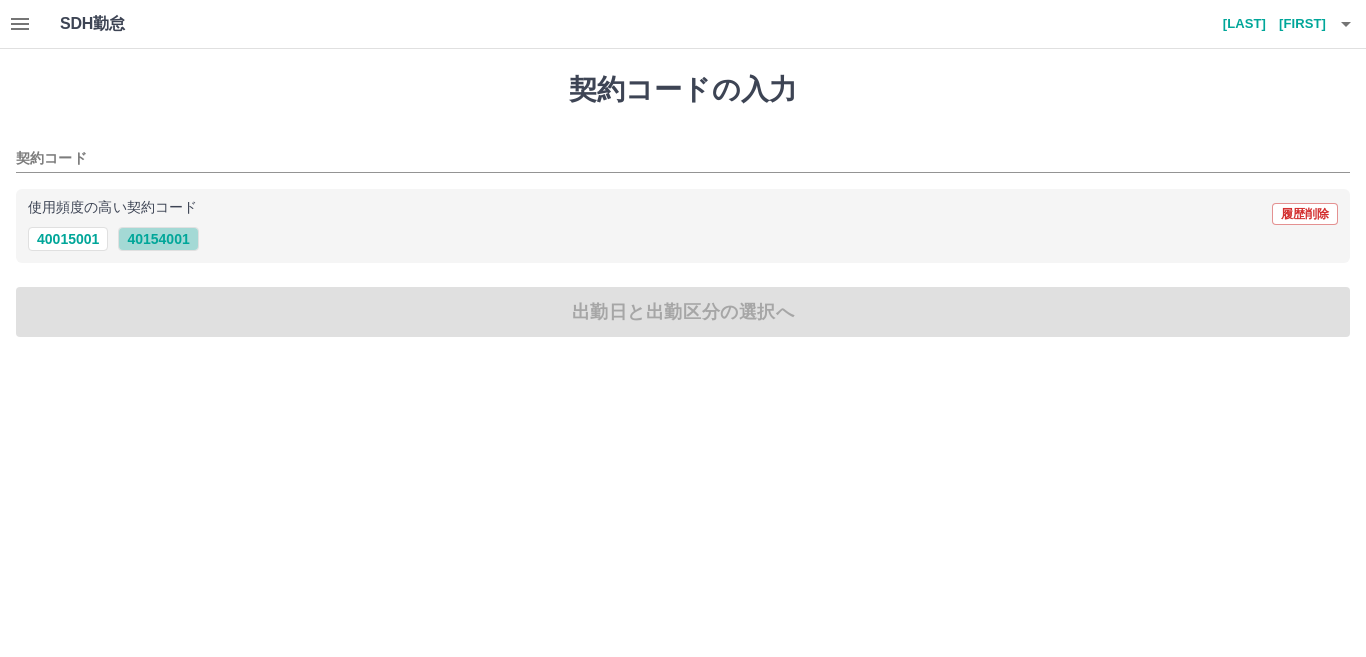 click on "40154001" at bounding box center [158, 239] 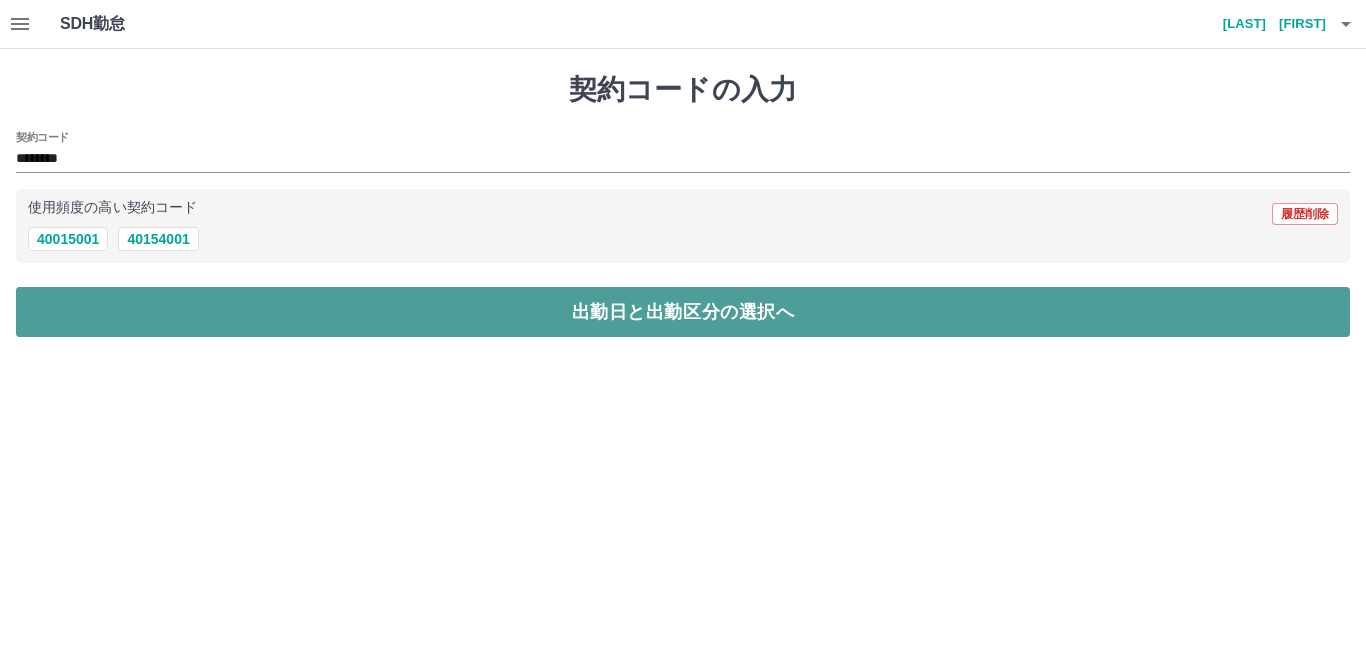 click on "出勤日と出勤区分の選択へ" at bounding box center (683, 312) 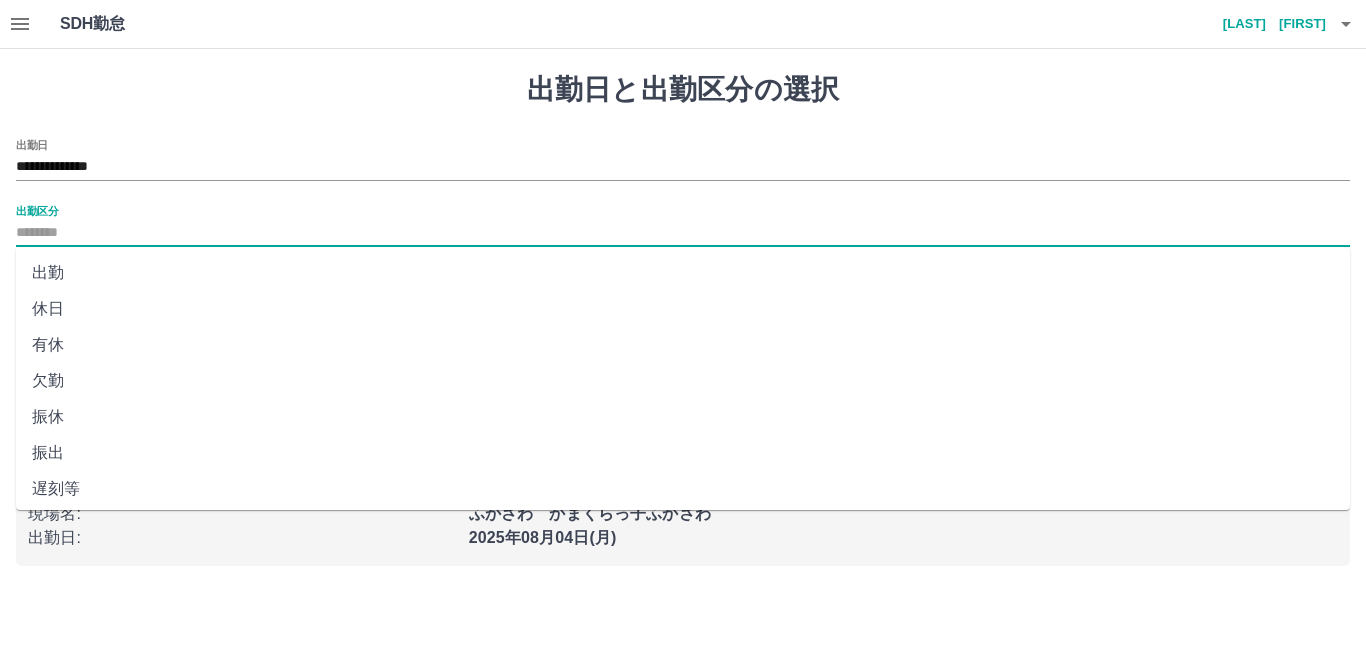 click on "出勤区分" at bounding box center (683, 233) 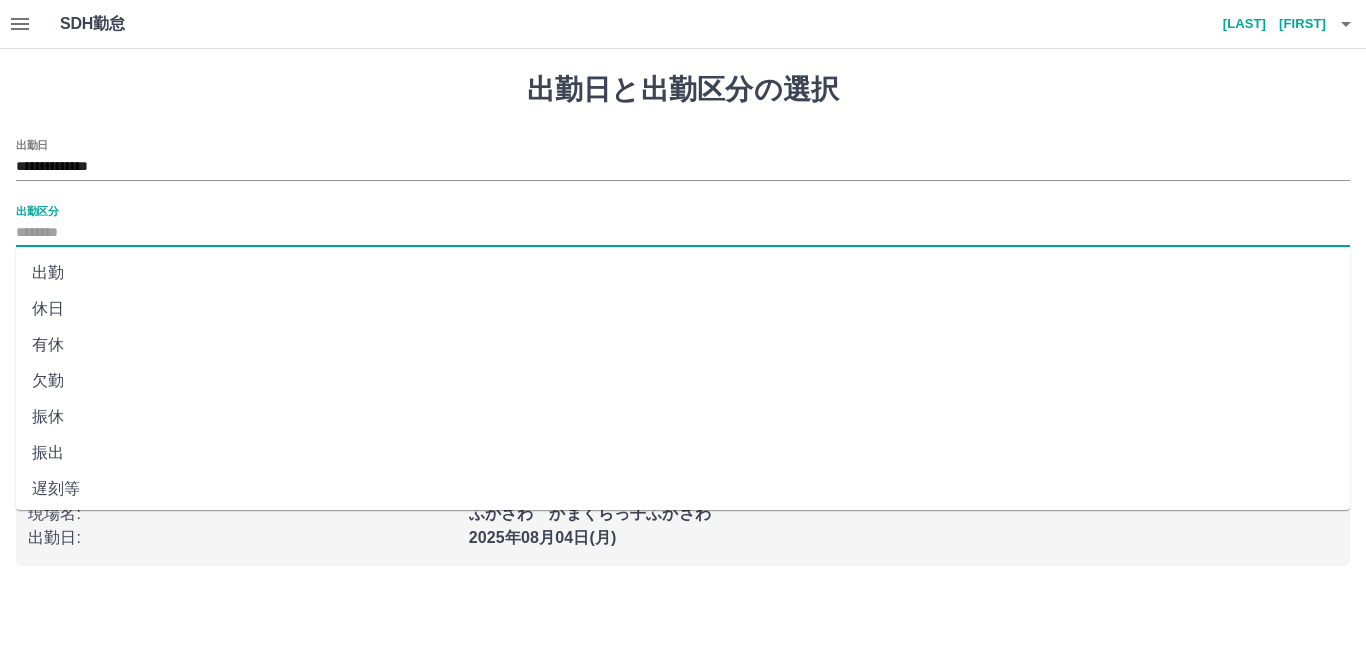 click on "出勤" at bounding box center [683, 273] 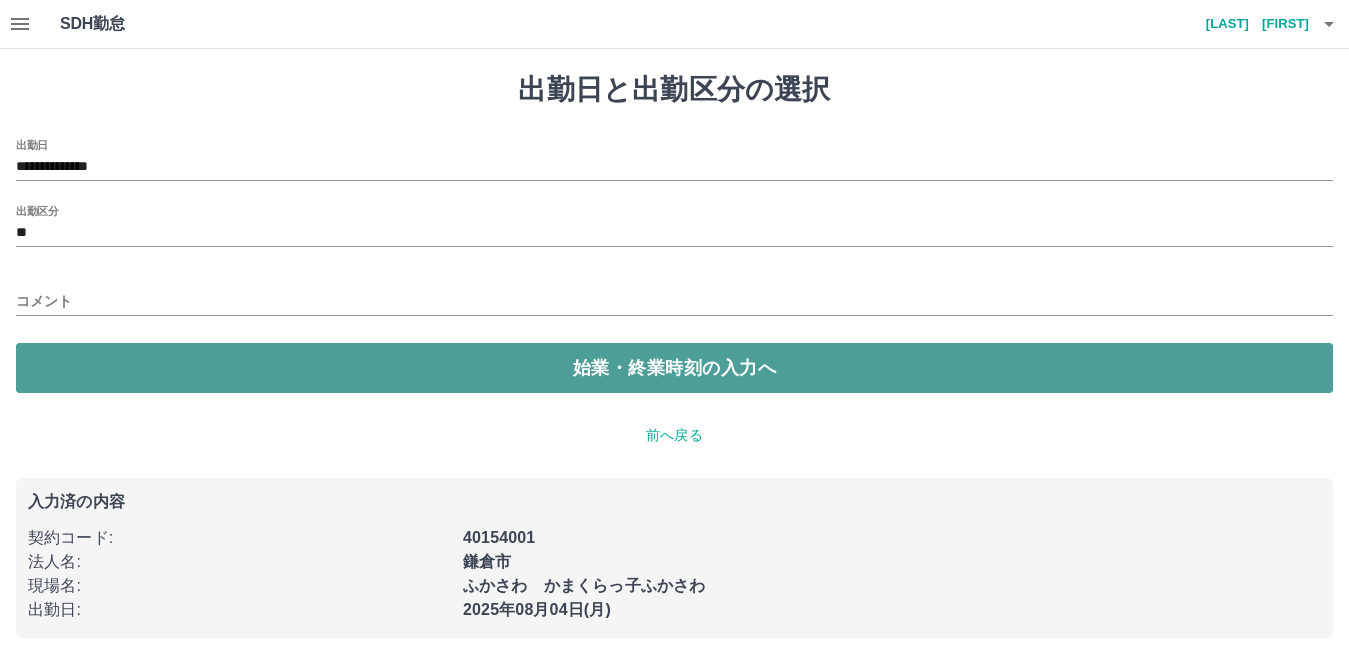 click on "始業・終業時刻の入力へ" at bounding box center [674, 368] 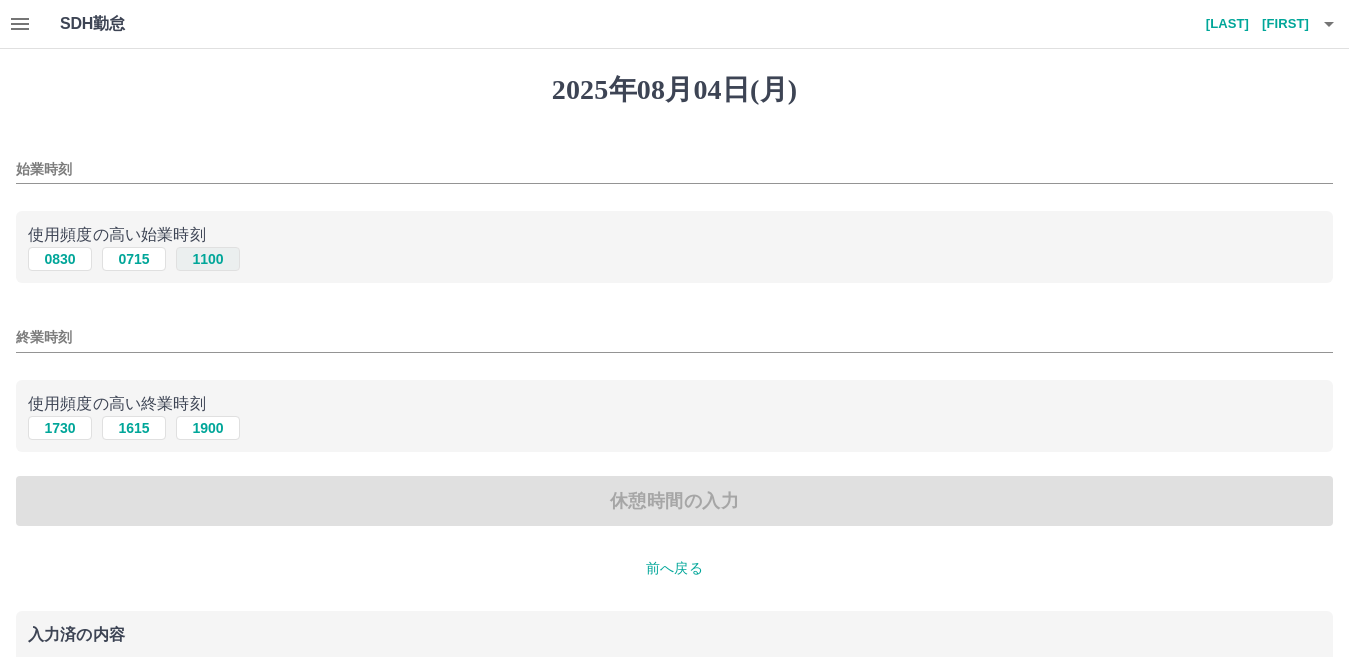 click on "1100" at bounding box center (208, 259) 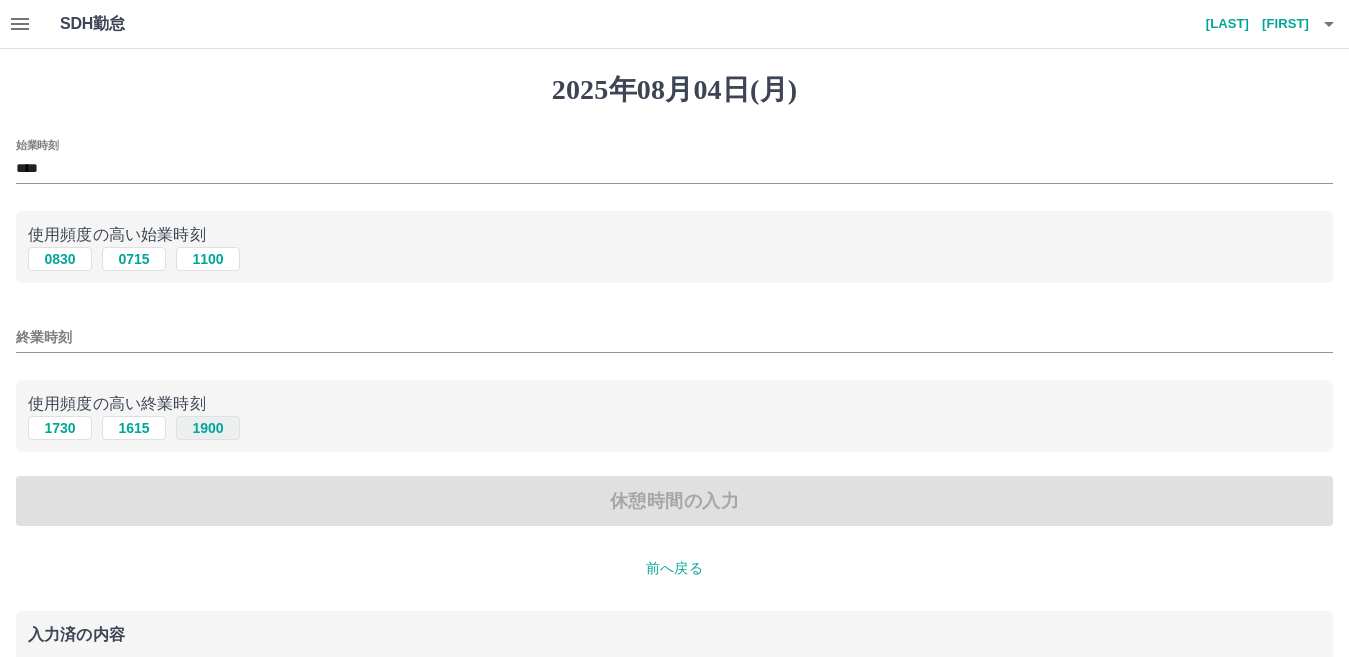 click on "1900" at bounding box center (208, 428) 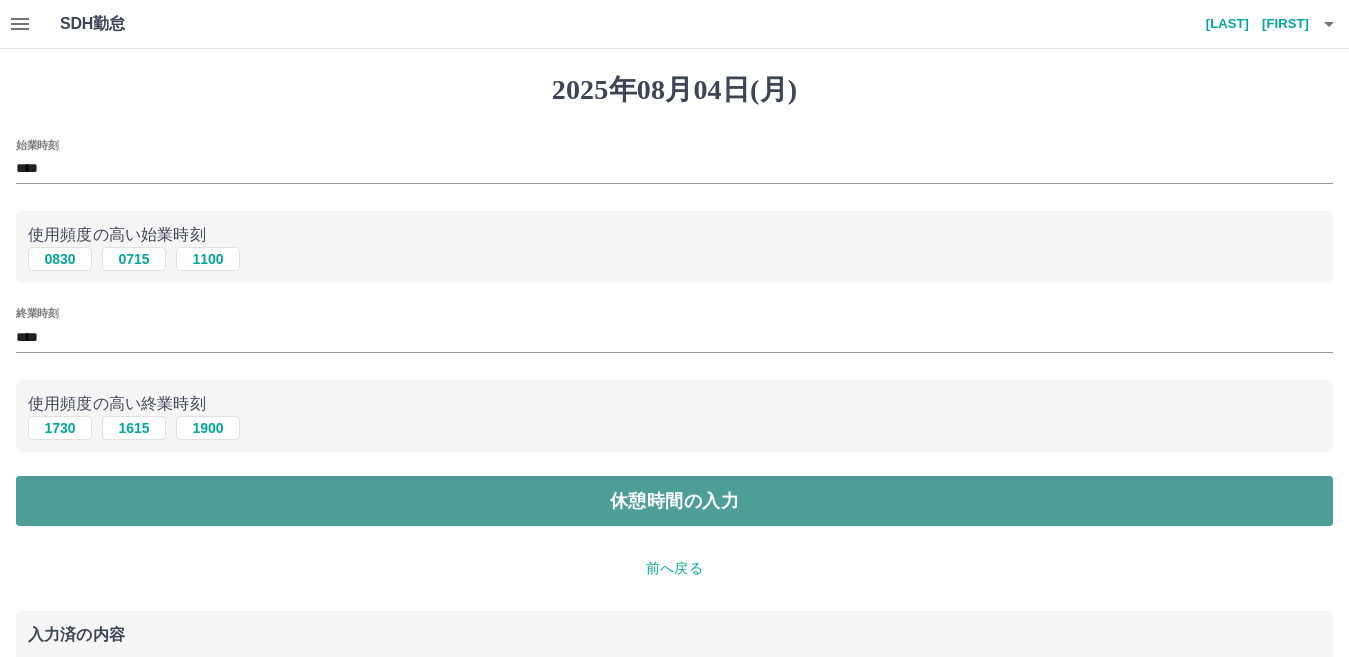 click on "休憩時間の入力" at bounding box center (674, 501) 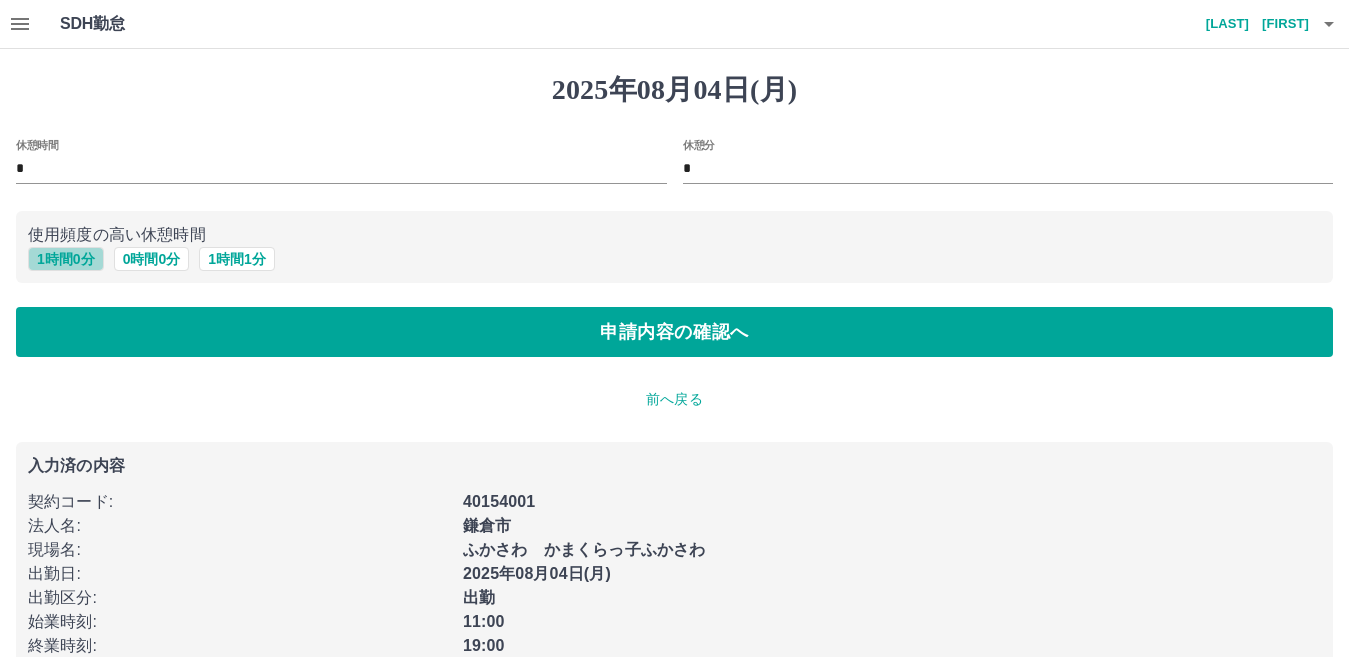 click on "1 時間 0 分" at bounding box center [66, 259] 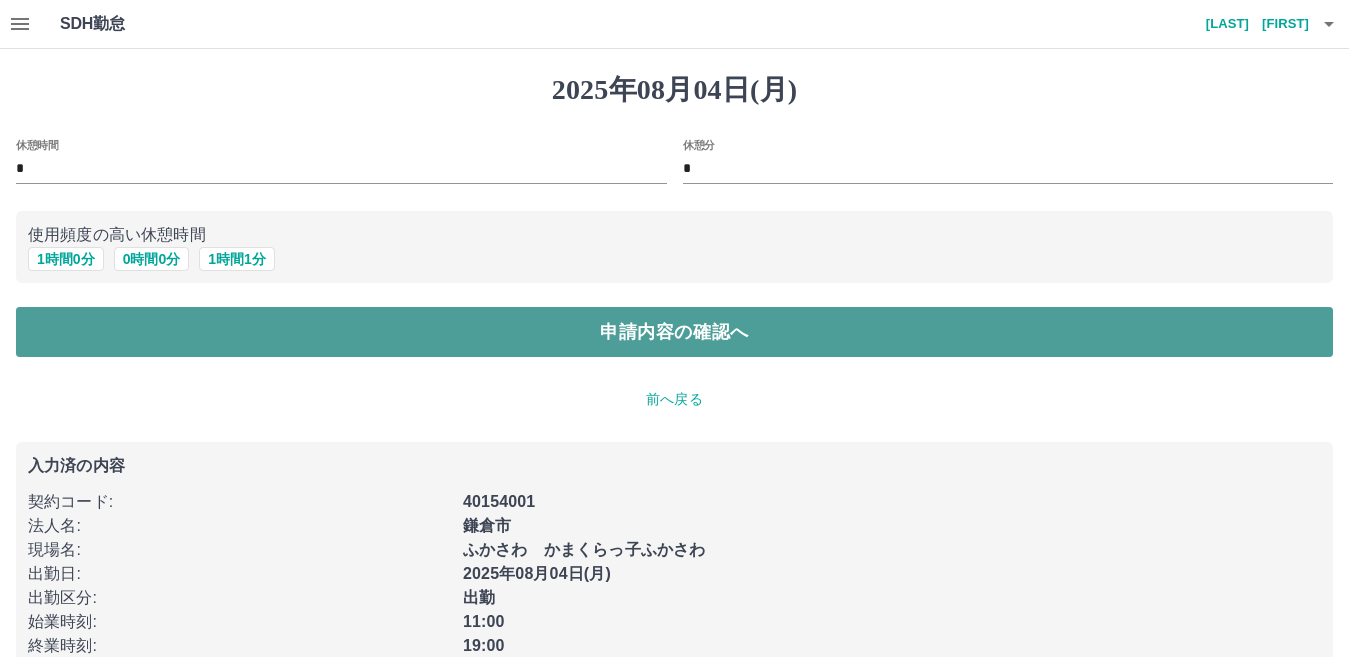 click on "申請内容の確認へ" at bounding box center (674, 332) 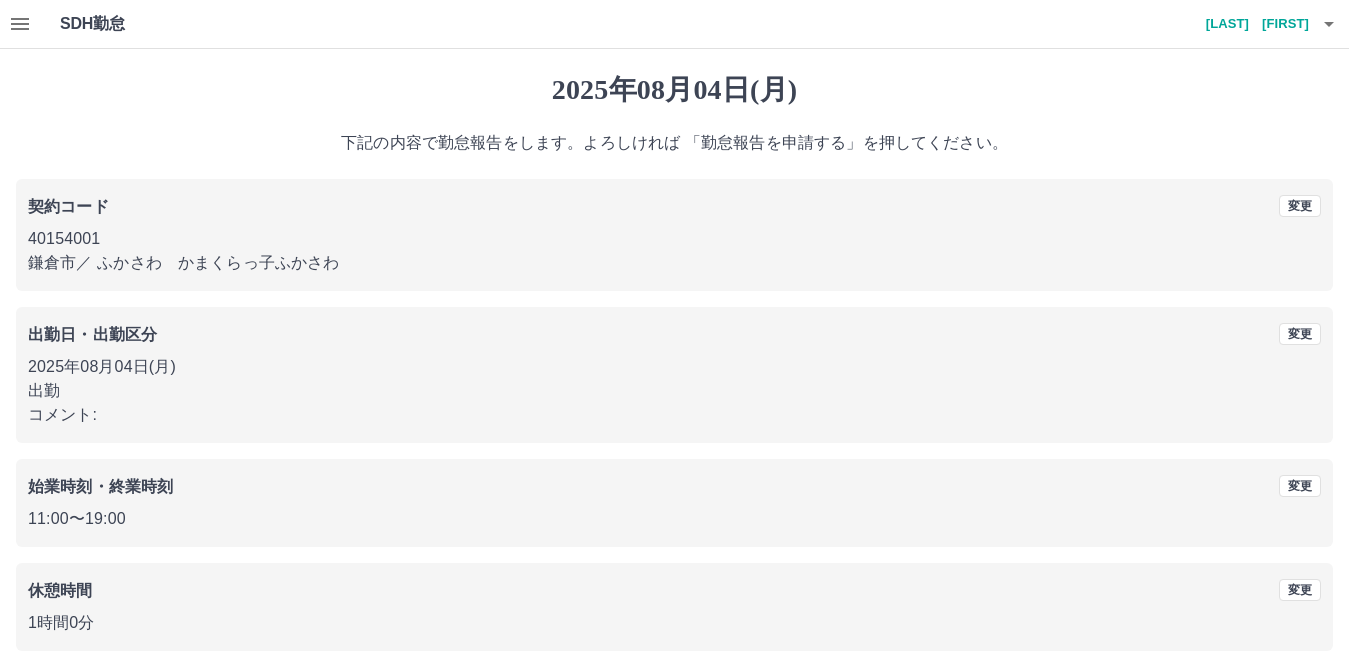scroll, scrollTop: 92, scrollLeft: 0, axis: vertical 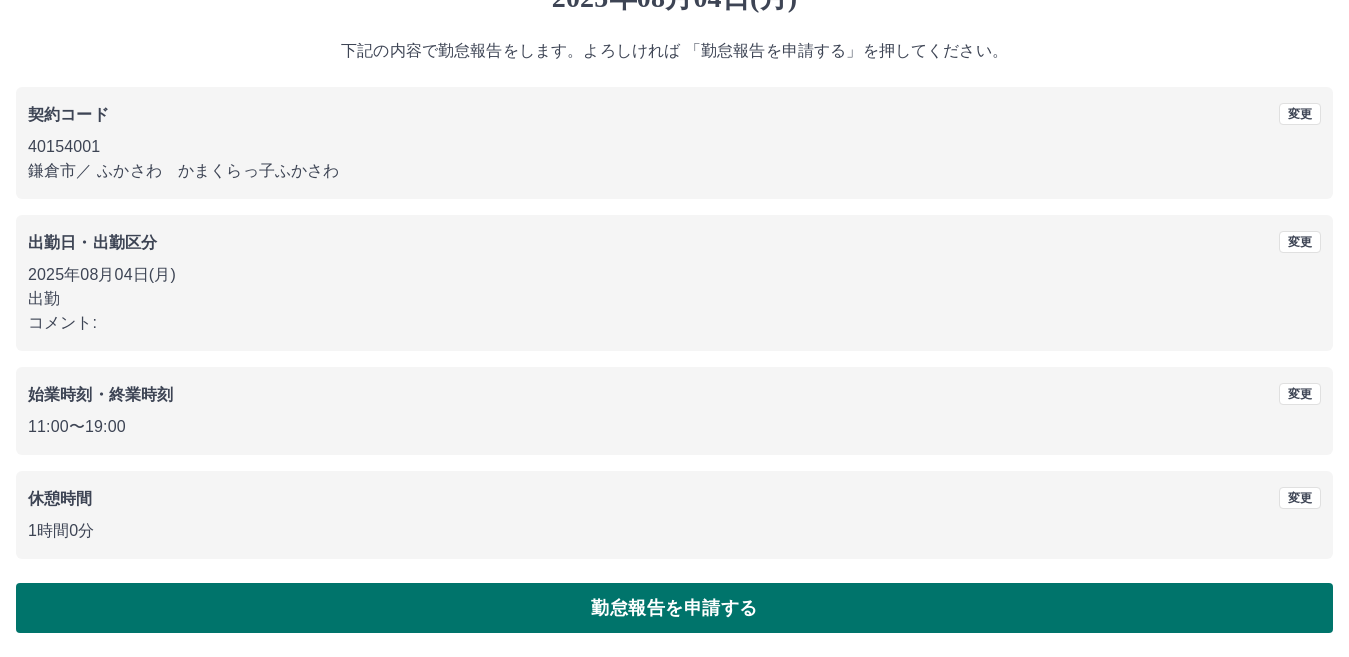 click on "勤怠報告を申請する" at bounding box center [674, 608] 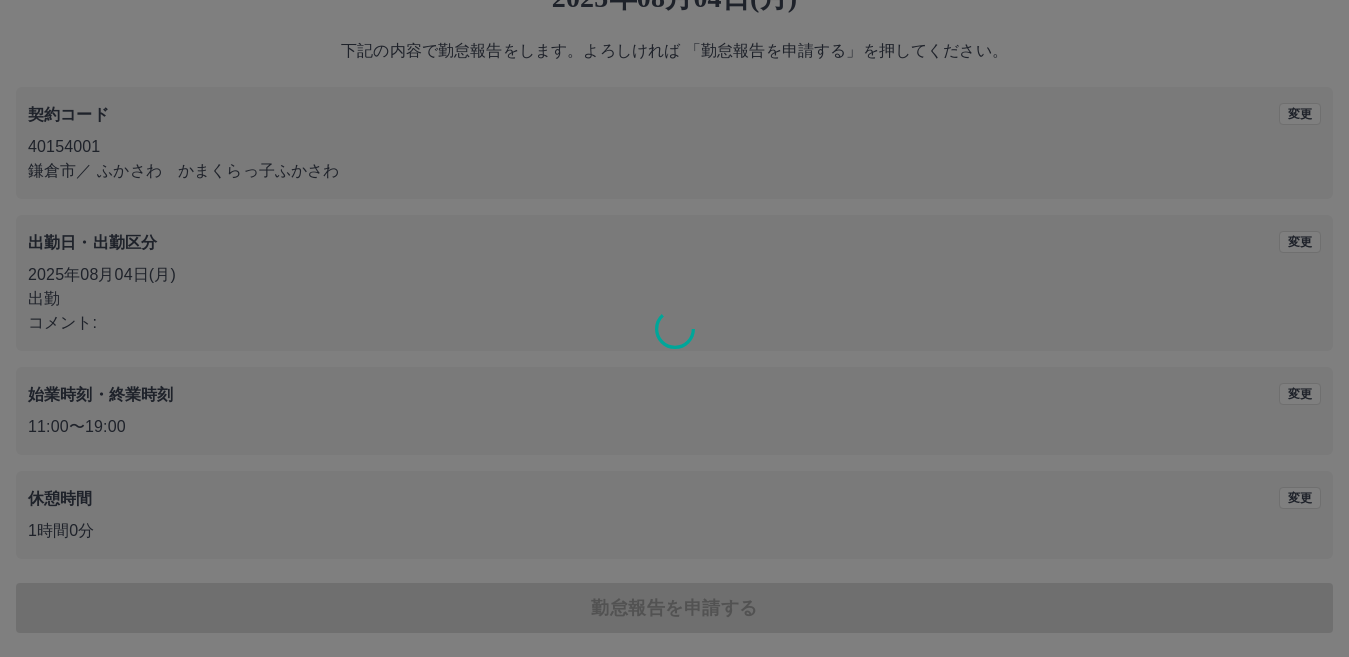 click at bounding box center [674, 328] 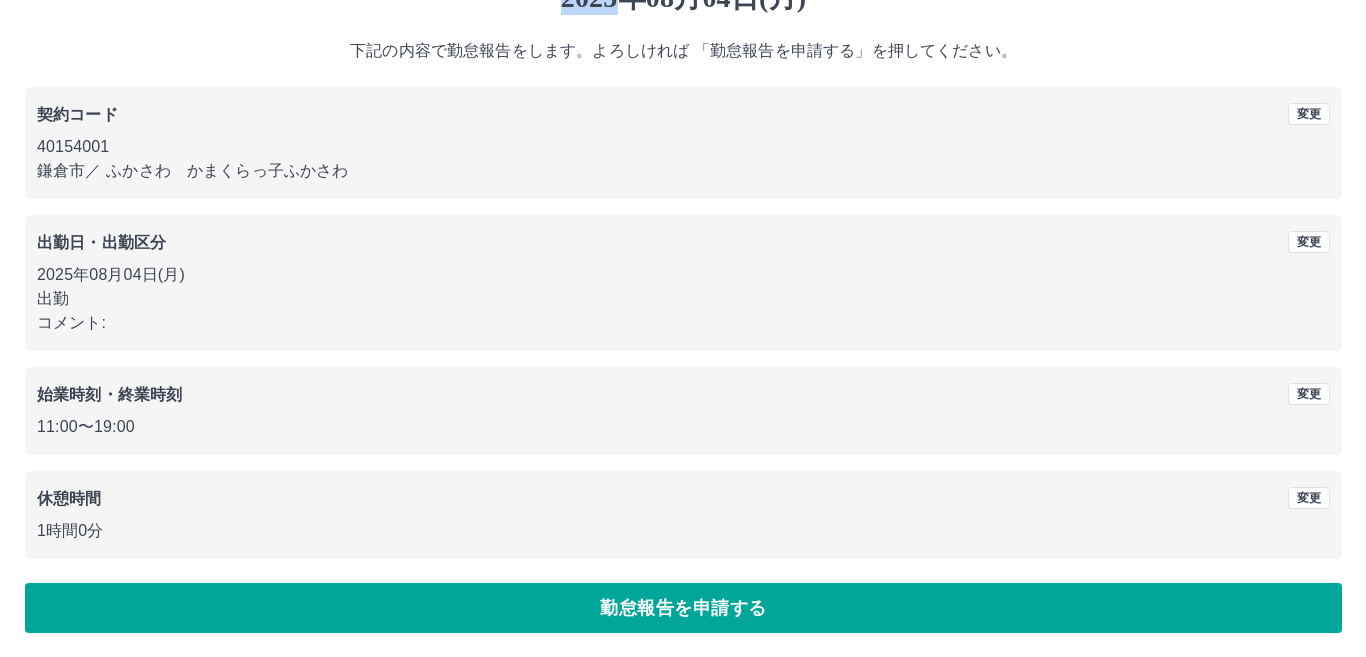 scroll, scrollTop: 0, scrollLeft: 0, axis: both 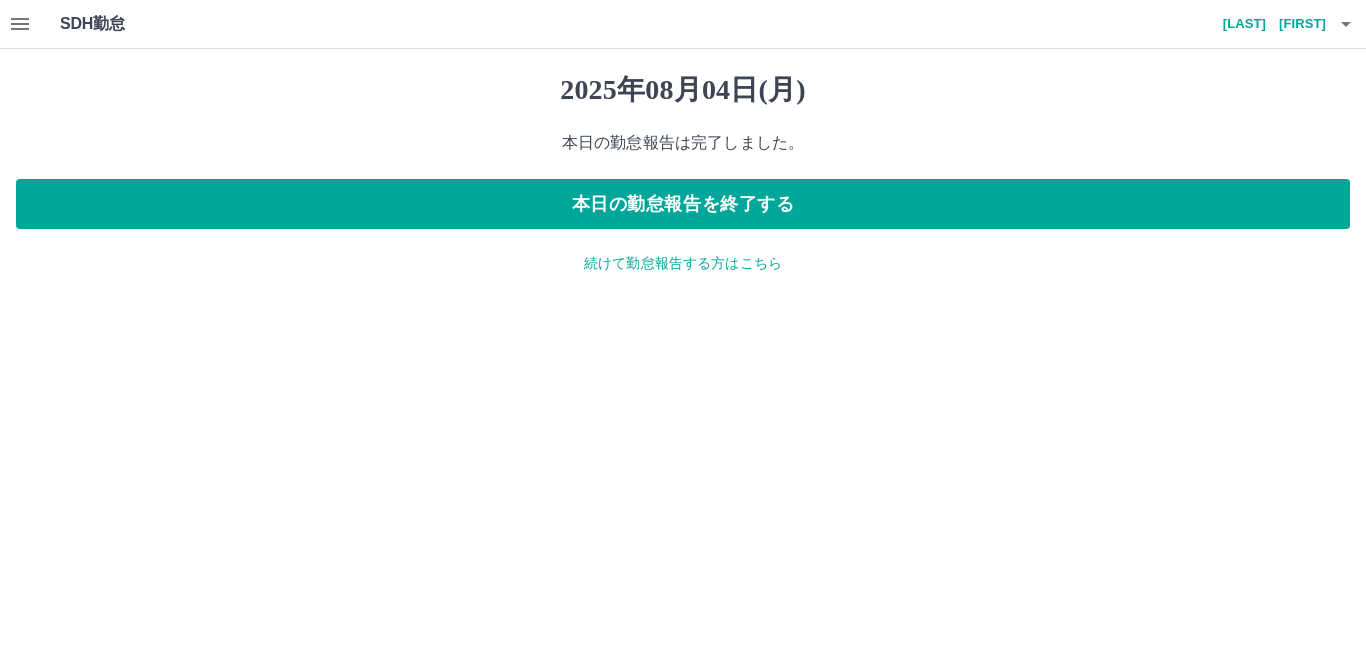 click on "続けて勤怠報告する方はこちら" at bounding box center (683, 263) 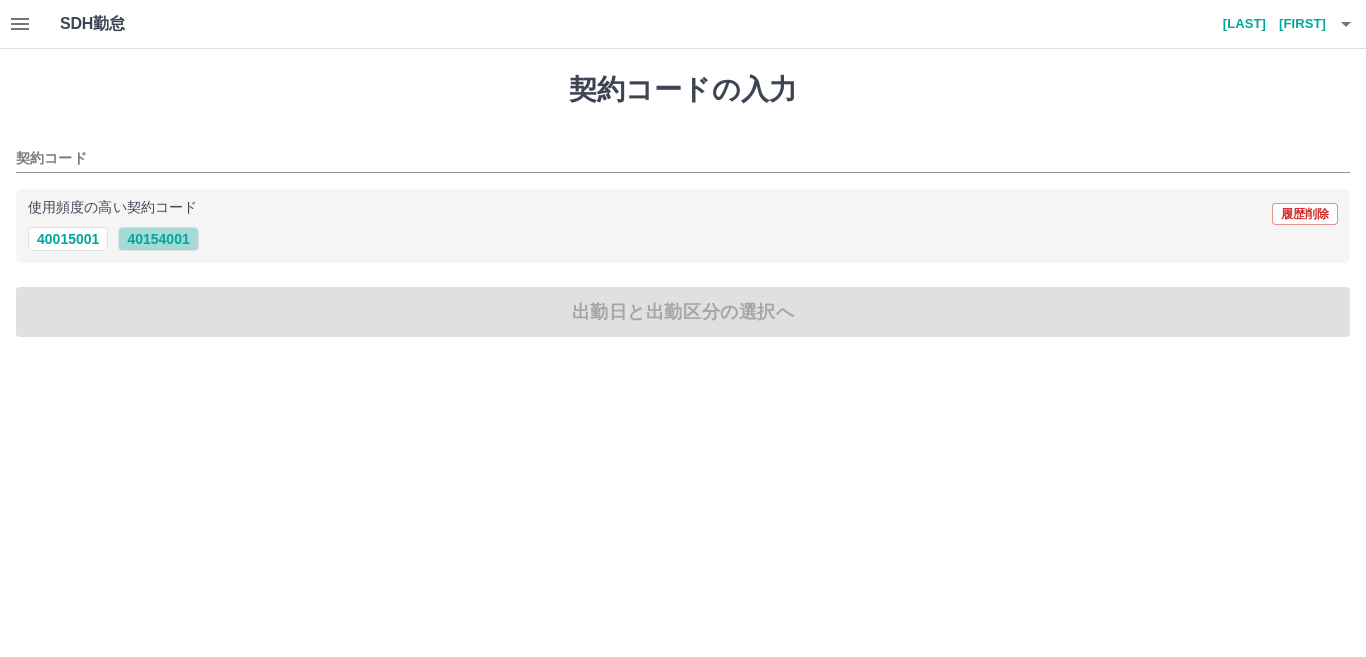 click on "40154001" at bounding box center [158, 239] 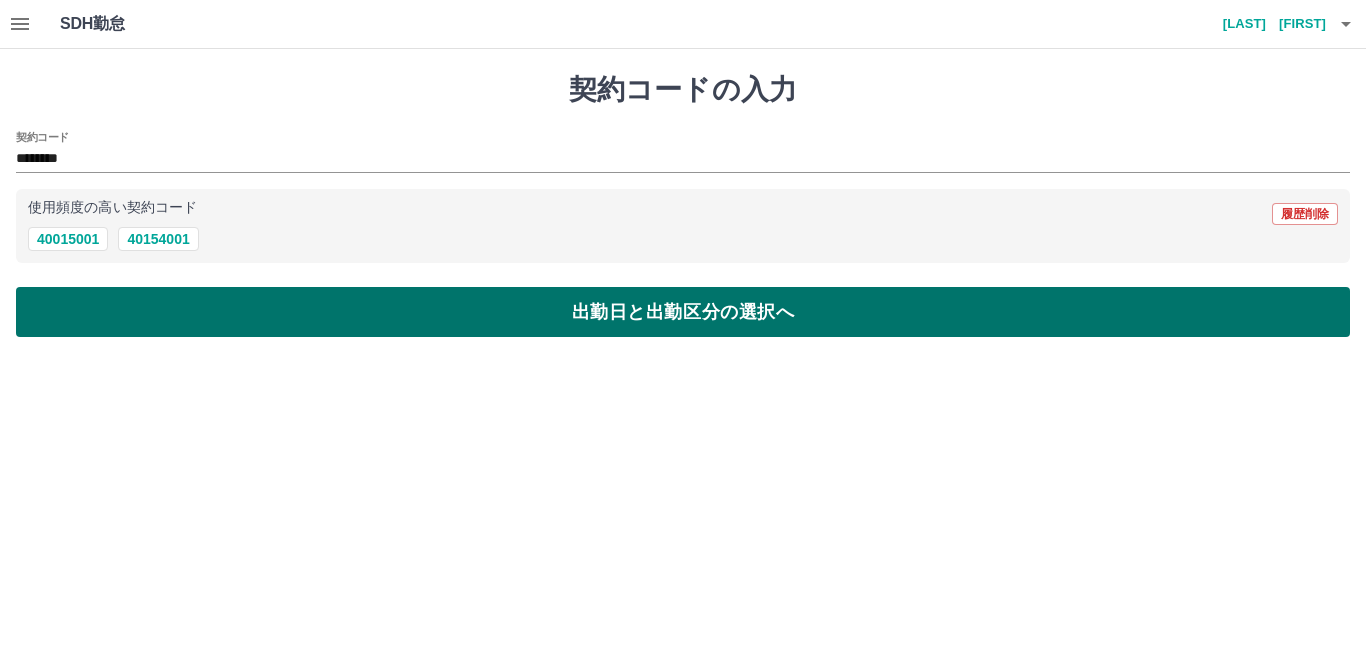 click on "出勤日と出勤区分の選択へ" at bounding box center [683, 312] 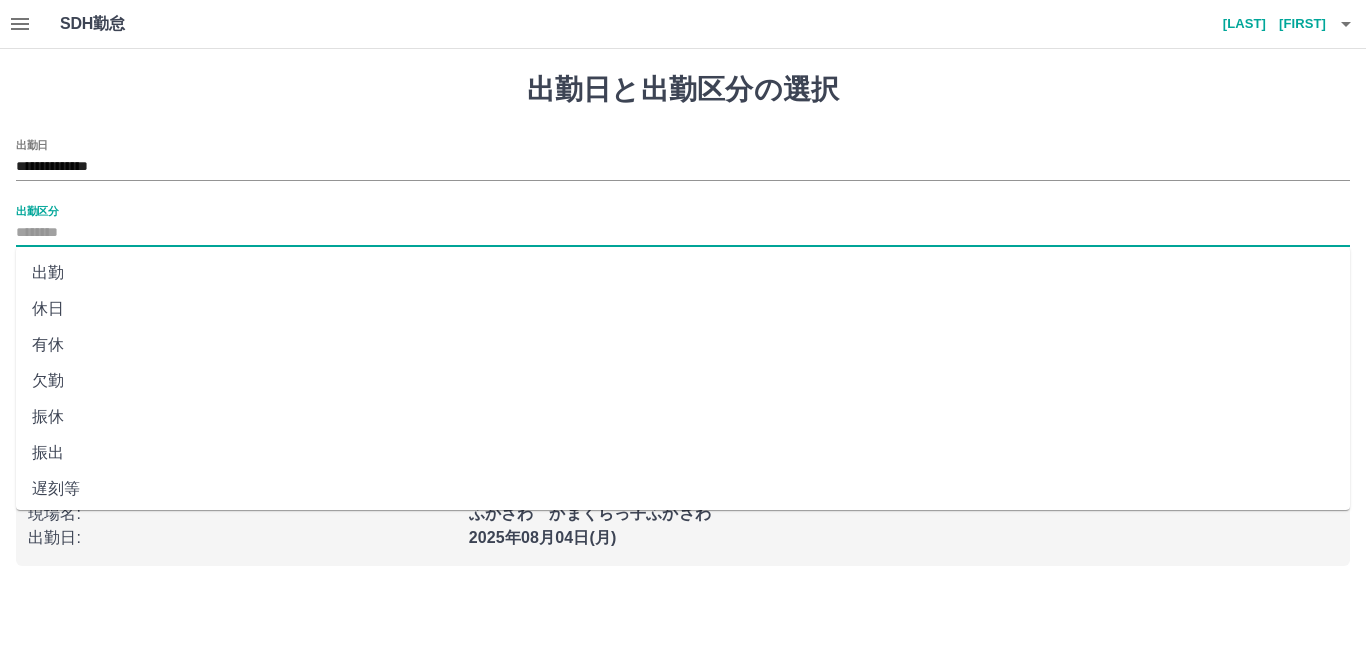 click on "出勤区分" at bounding box center (683, 233) 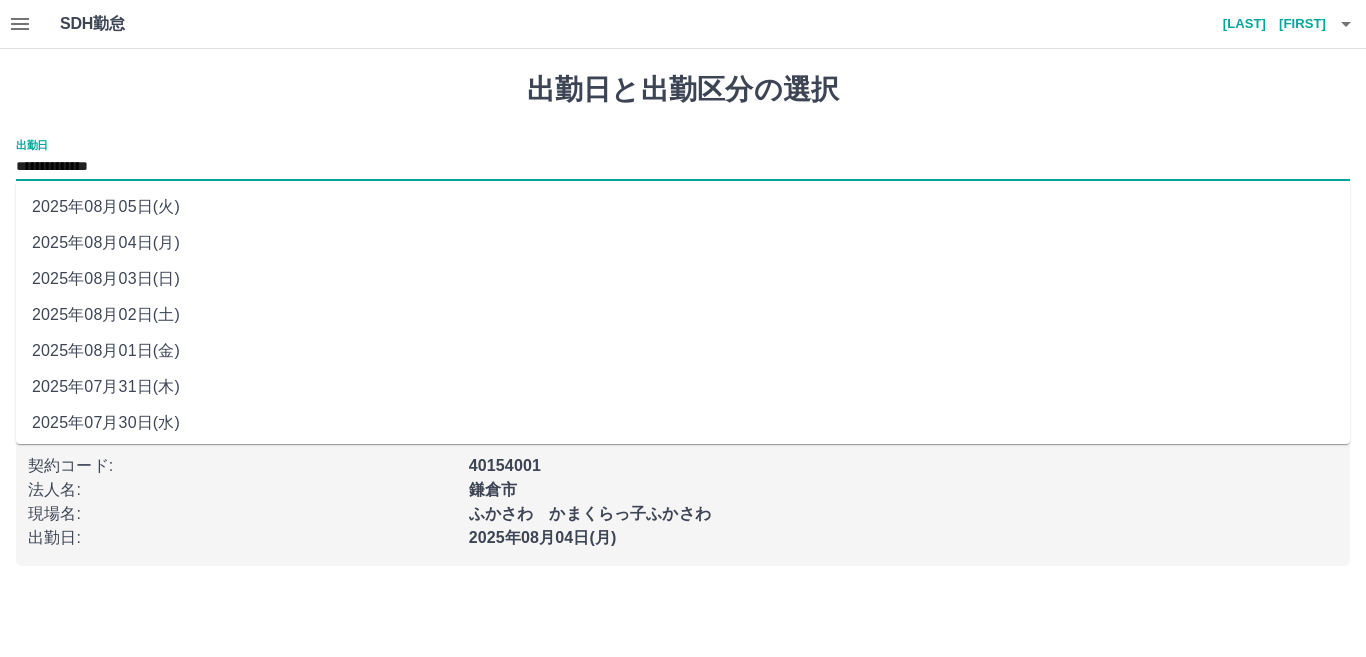 click on "**********" at bounding box center (683, 167) 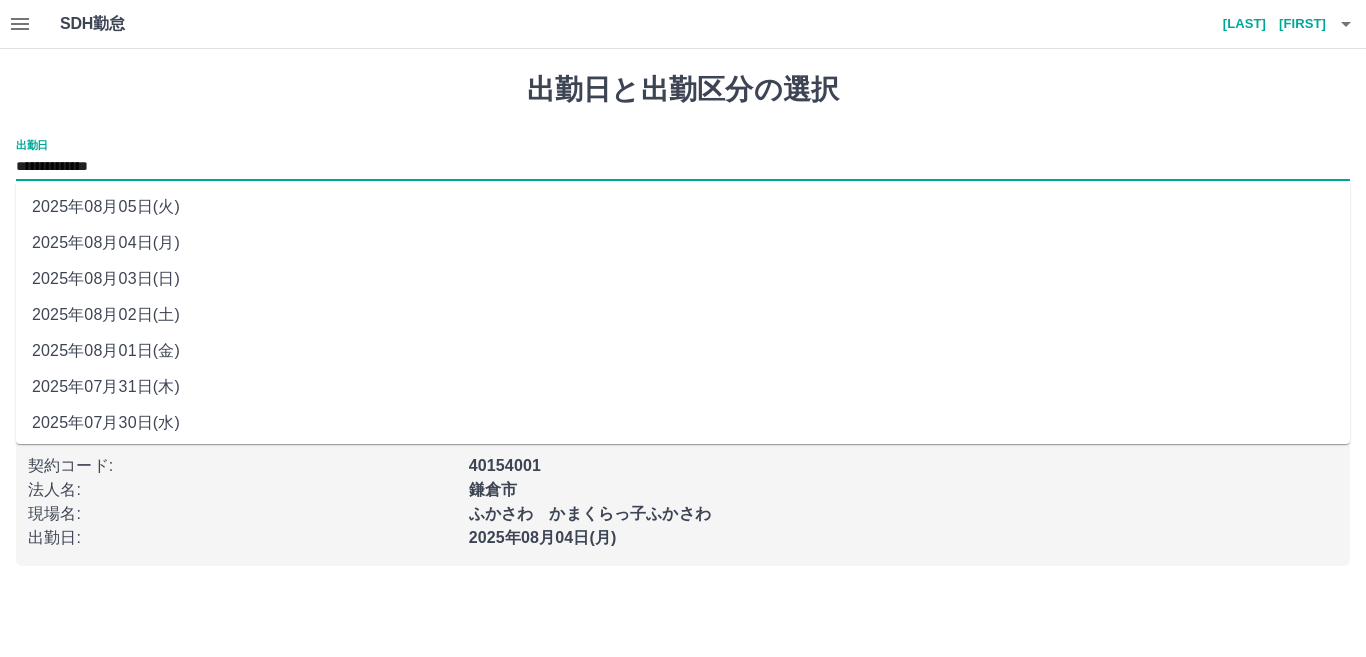click on "2025年08月03日(日)" at bounding box center (683, 279) 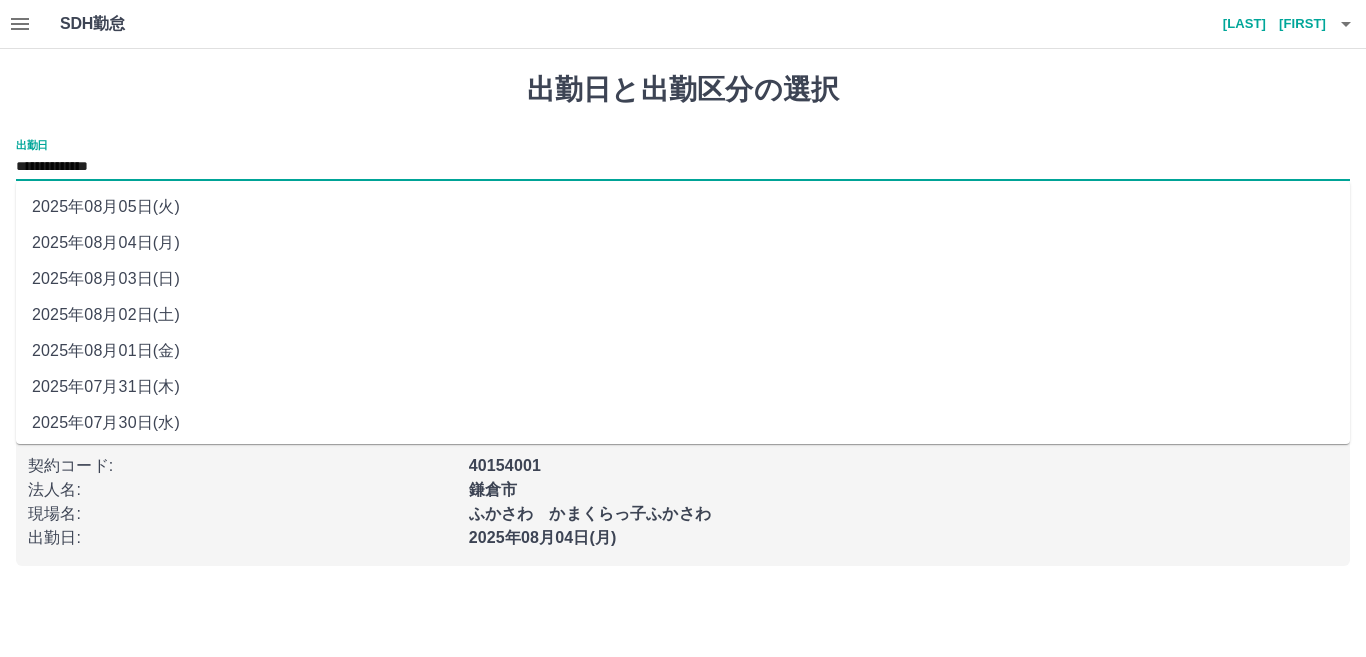 type on "**********" 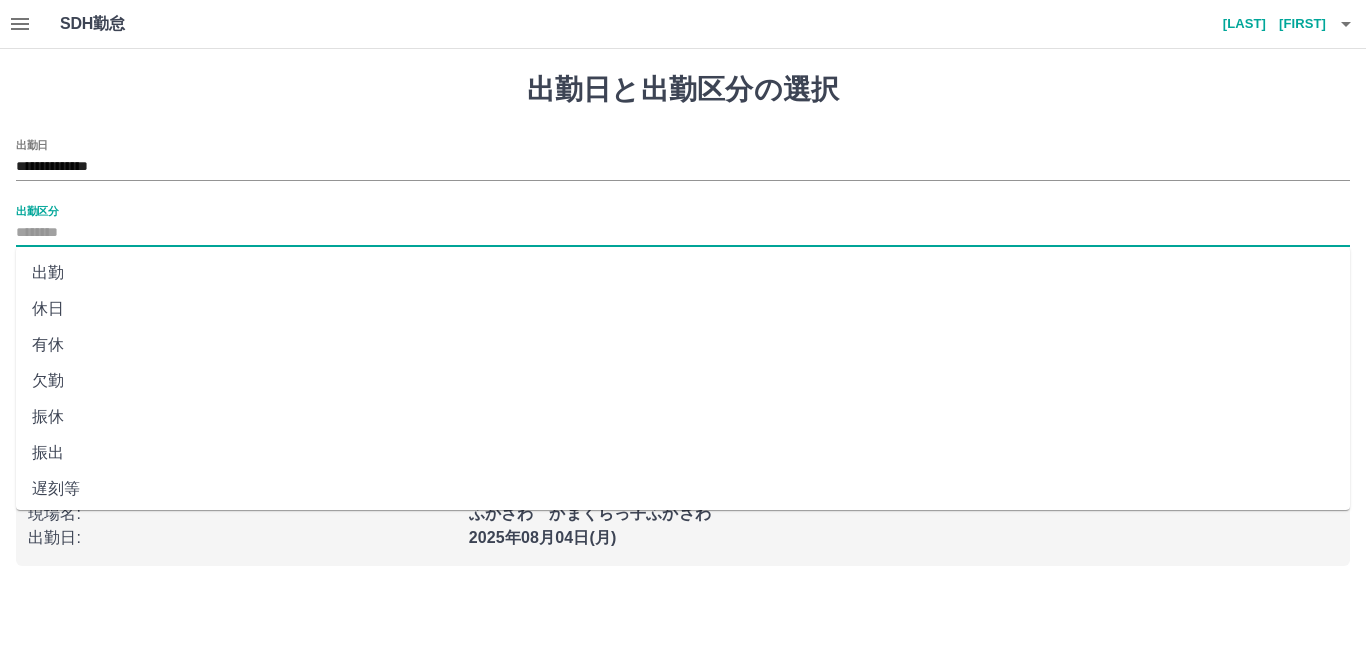 click on "出勤区分" at bounding box center [683, 233] 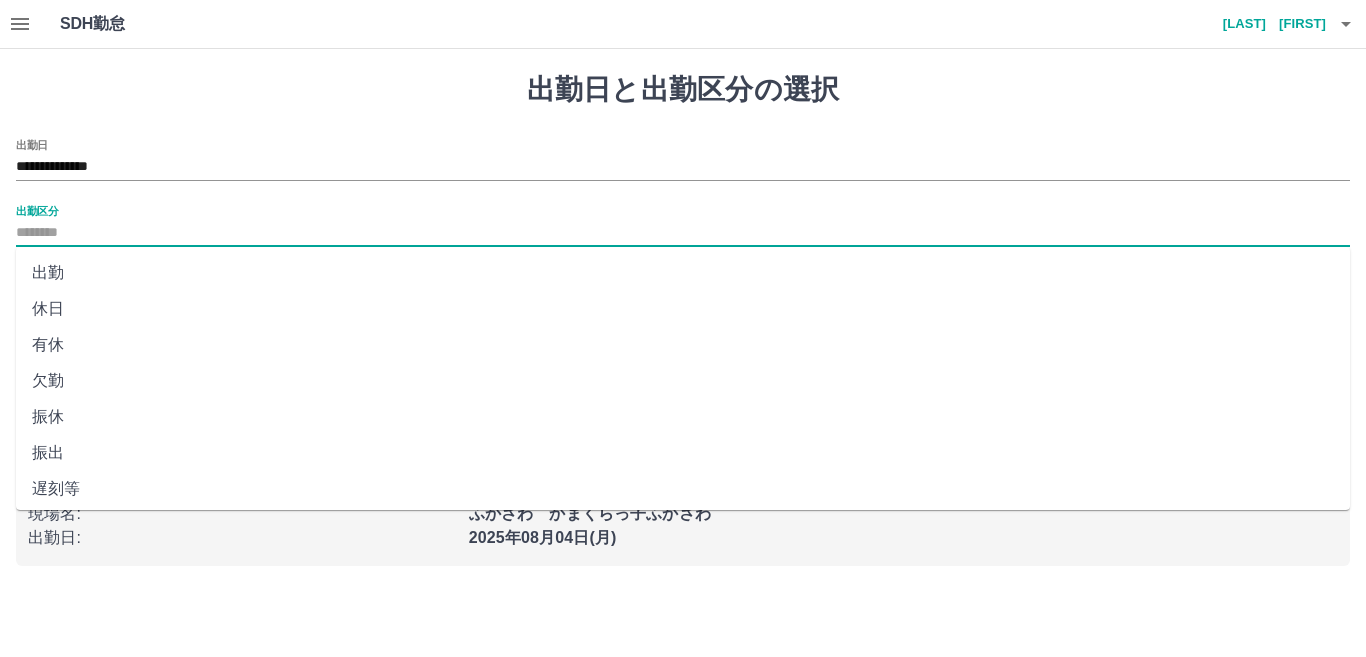 drag, startPoint x: 85, startPoint y: 229, endPoint x: 88, endPoint y: 255, distance: 26.172504 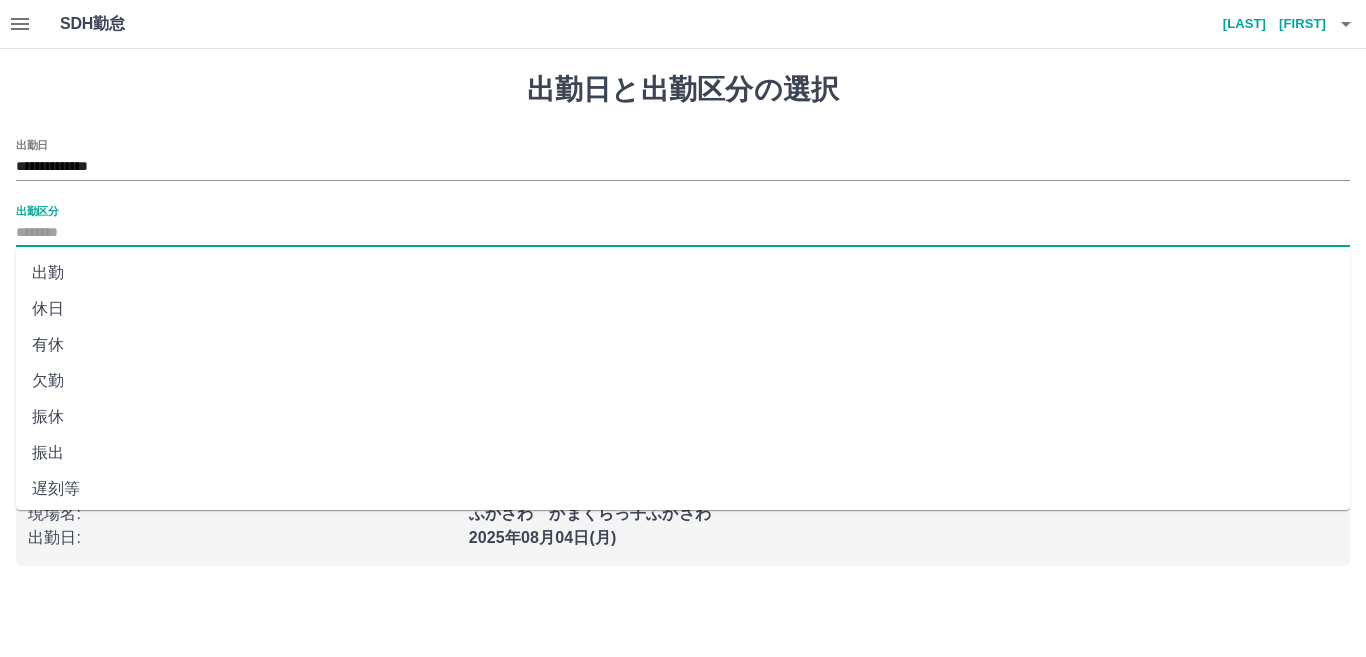 click on "出勤区分" at bounding box center [683, 233] 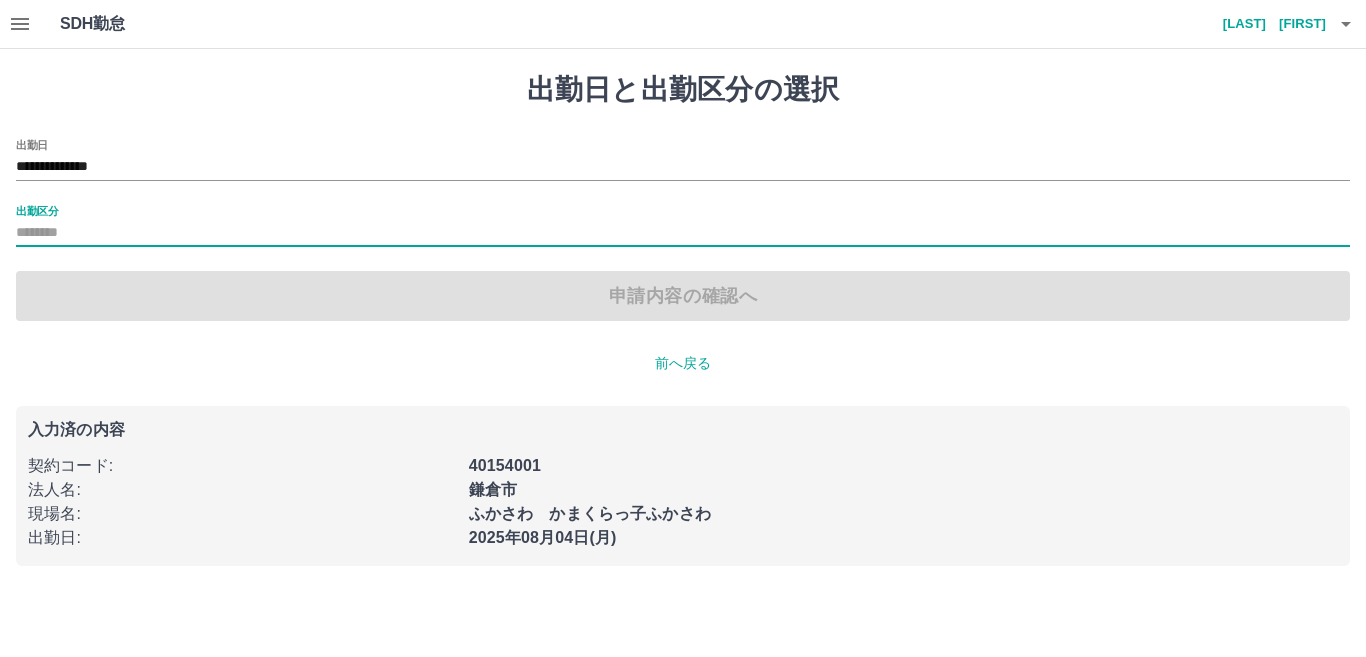 click on "出勤区分" at bounding box center [683, 233] 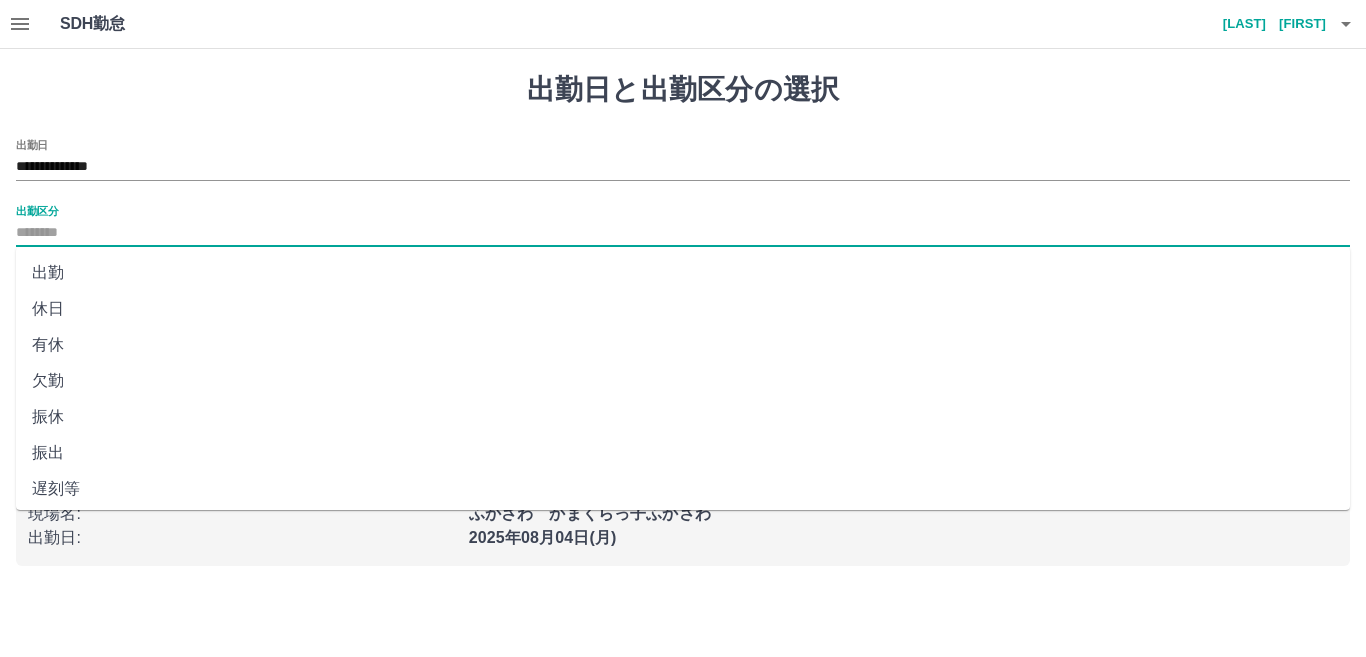 click on "休日" at bounding box center [683, 309] 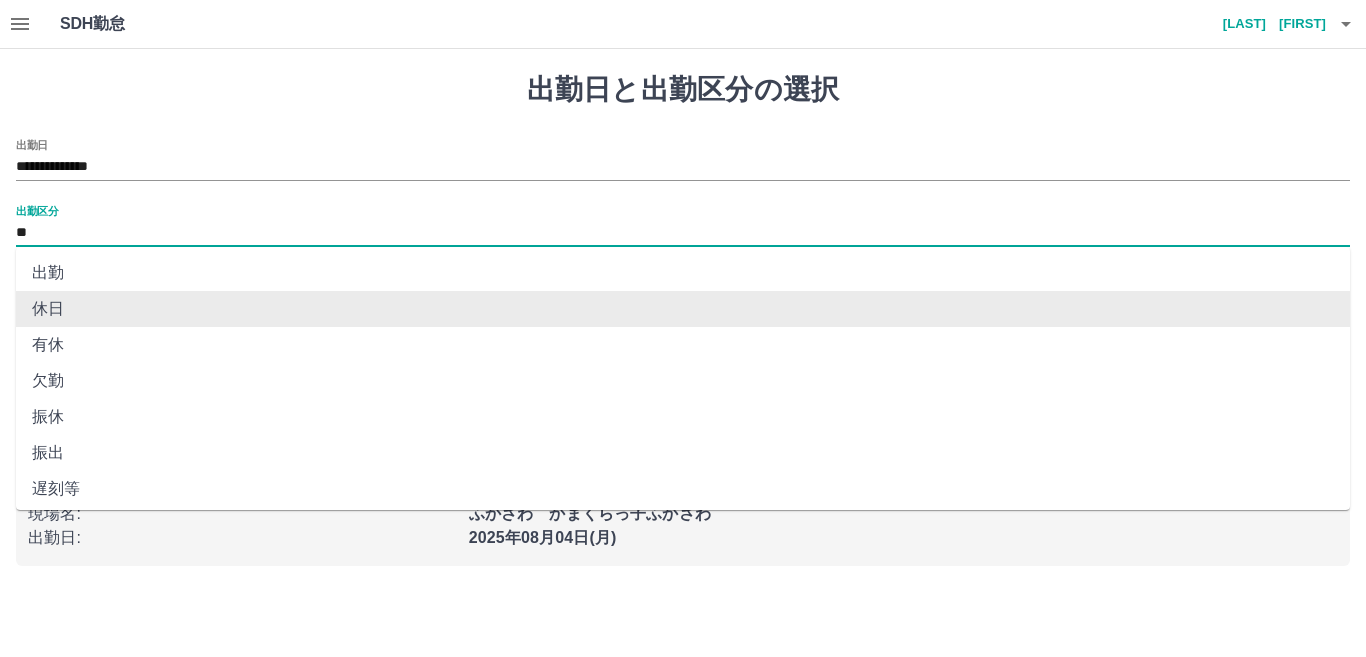click on "**" at bounding box center (683, 233) 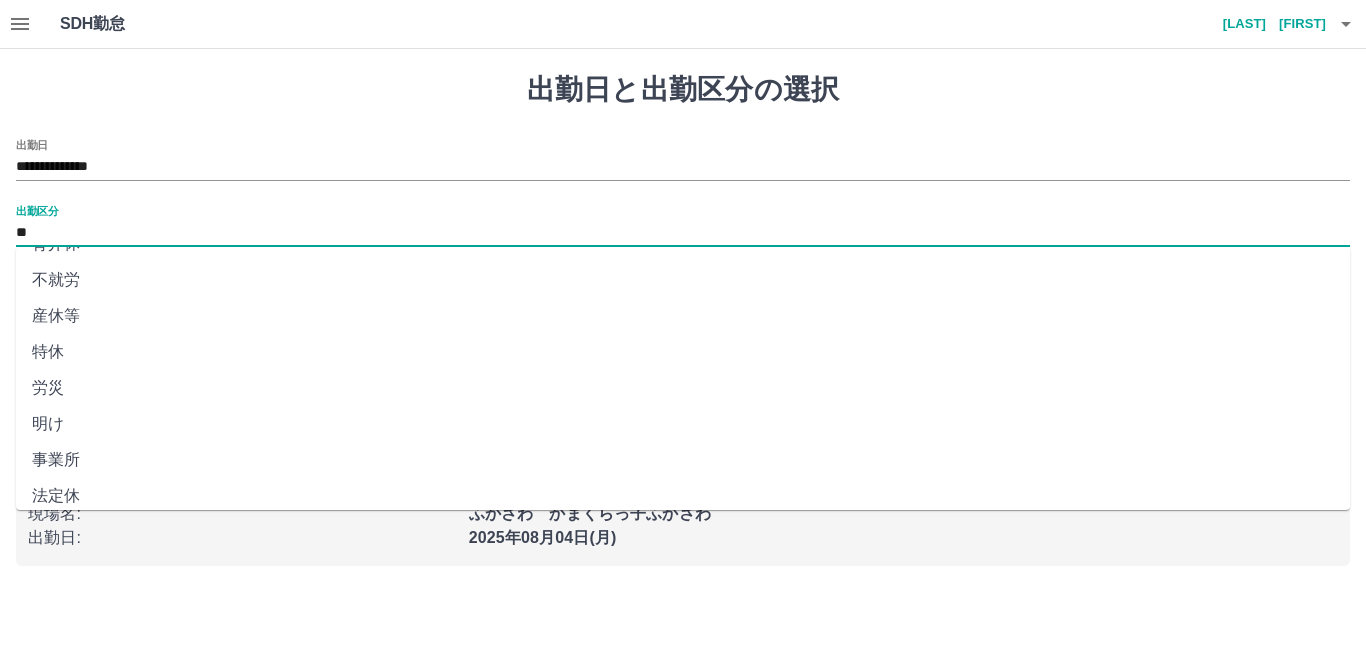 scroll, scrollTop: 401, scrollLeft: 0, axis: vertical 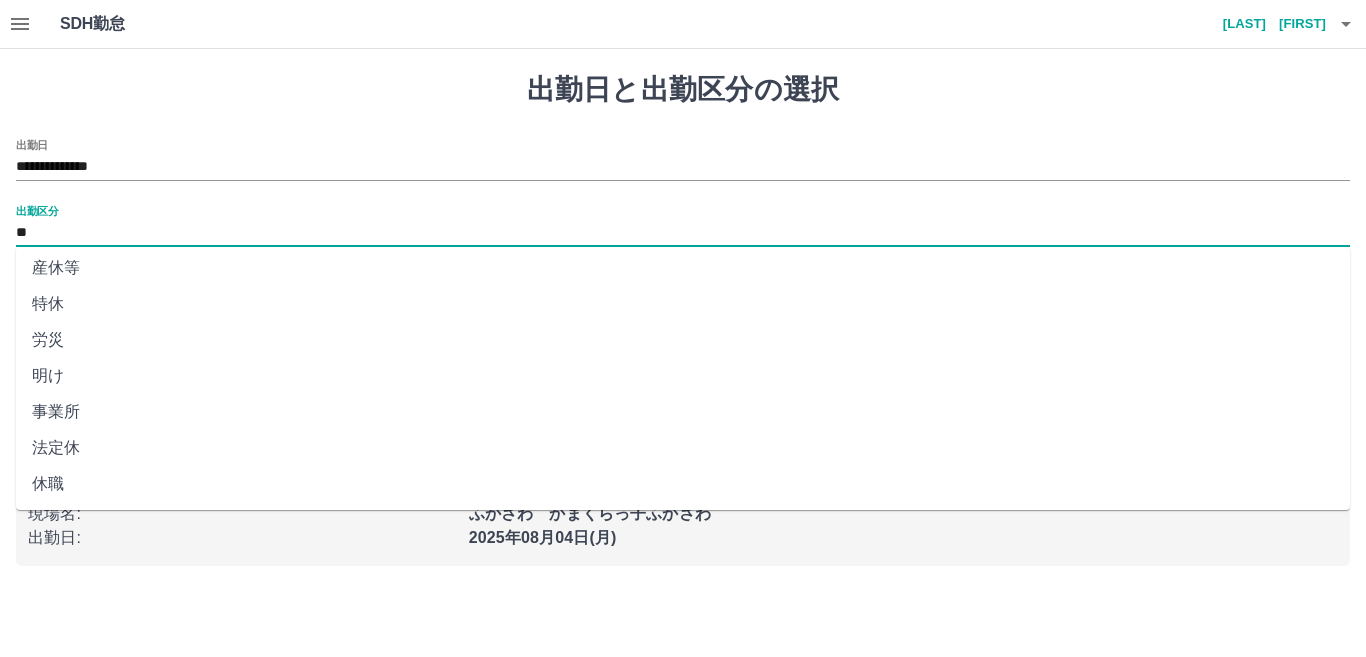 click on "法定休" at bounding box center (683, 448) 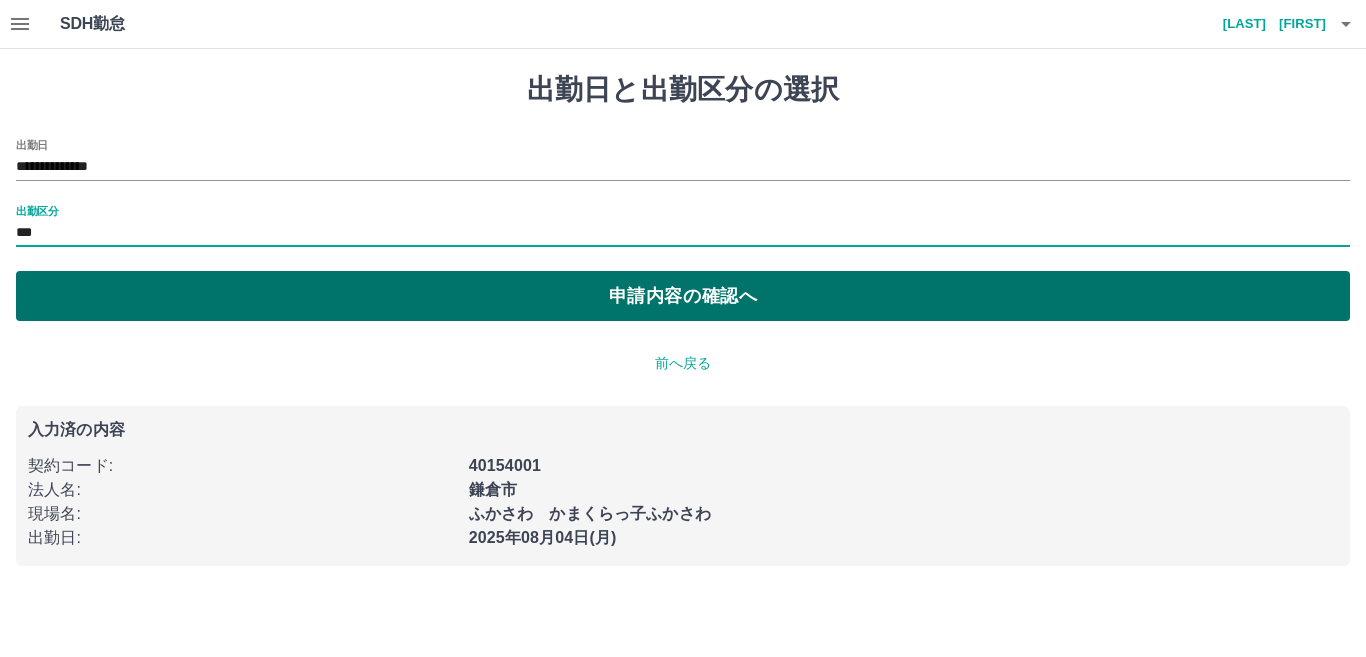 click on "申請内容の確認へ" at bounding box center (683, 296) 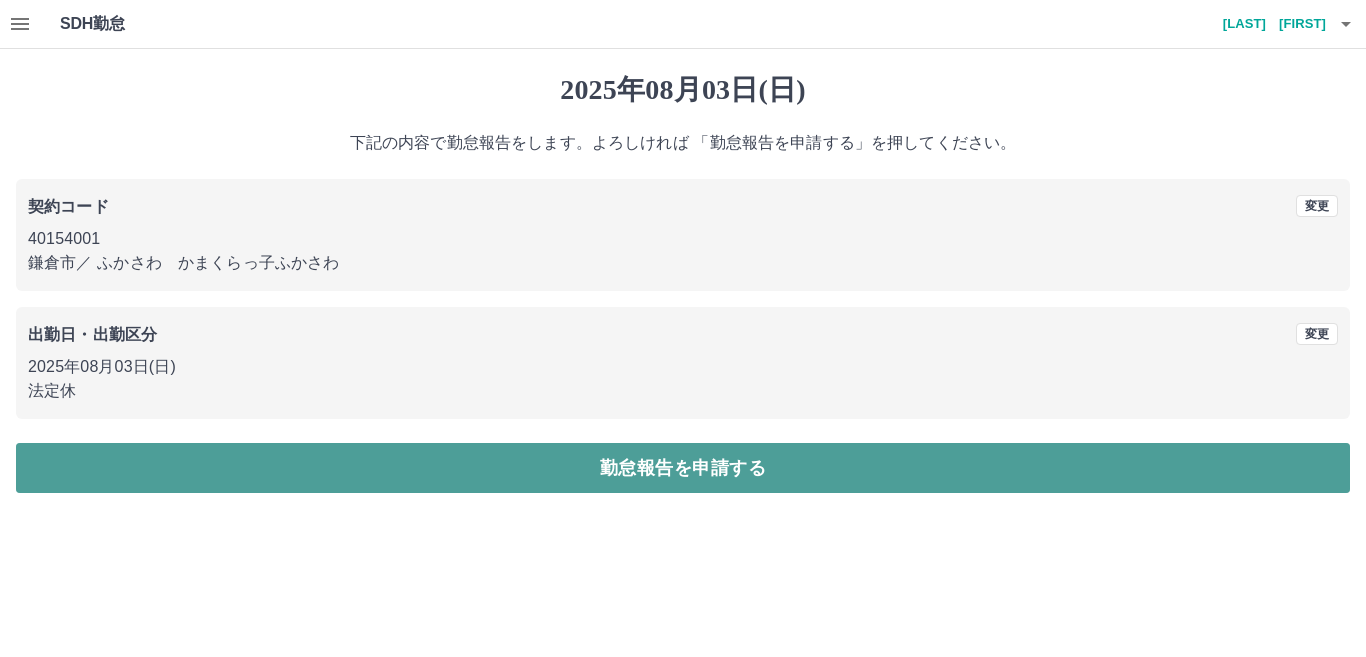 click on "勤怠報告を申請する" at bounding box center (683, 468) 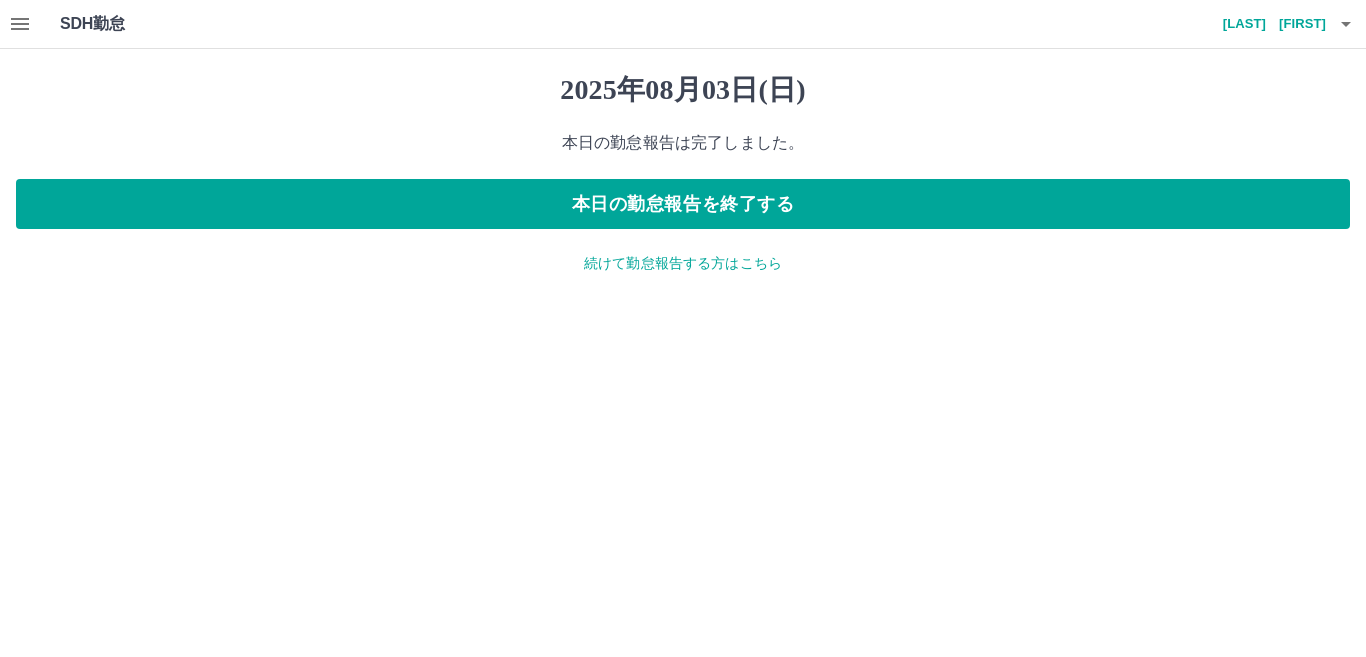 click on "続けて勤怠報告する方はこちら" at bounding box center (683, 263) 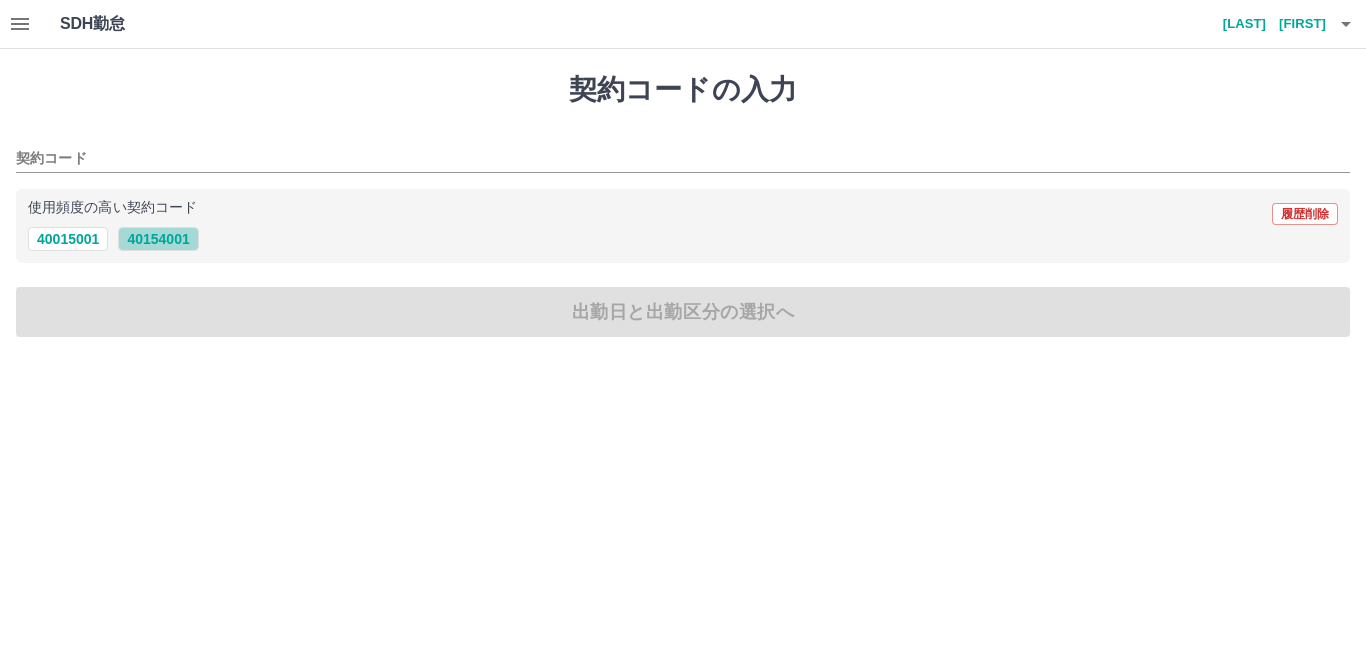click on "40154001" at bounding box center [158, 239] 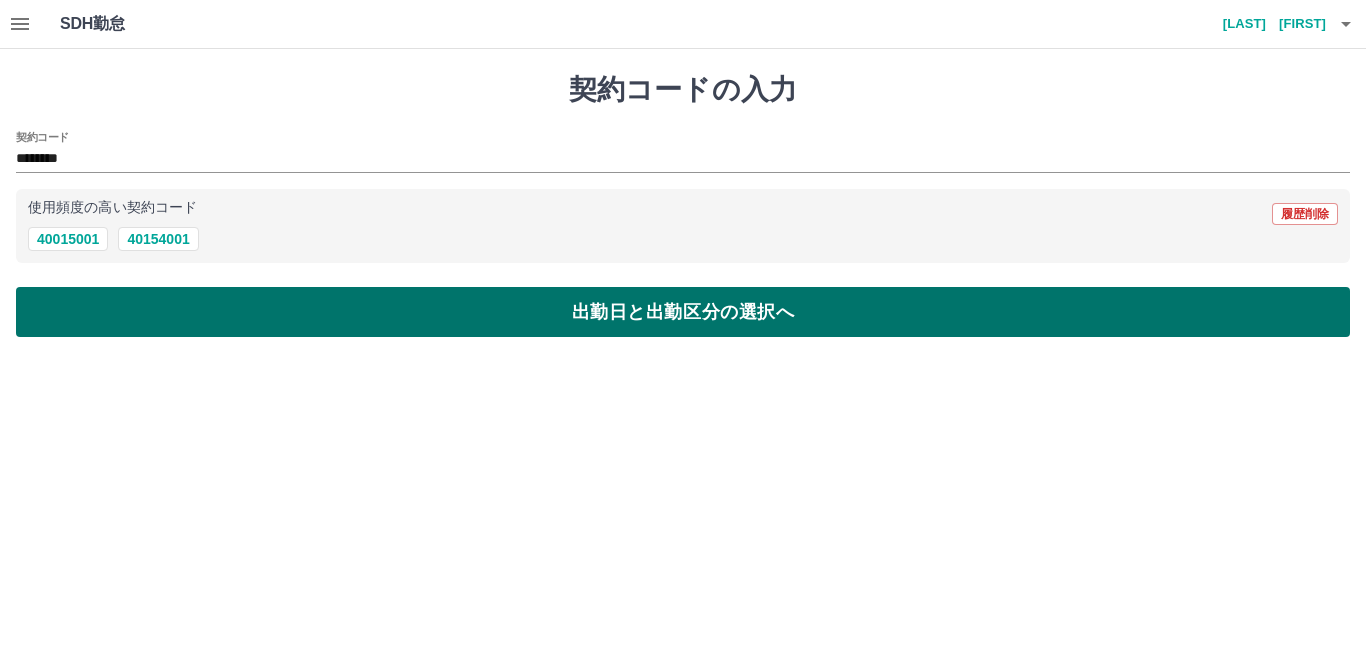 click on "出勤日と出勤区分の選択へ" at bounding box center (683, 312) 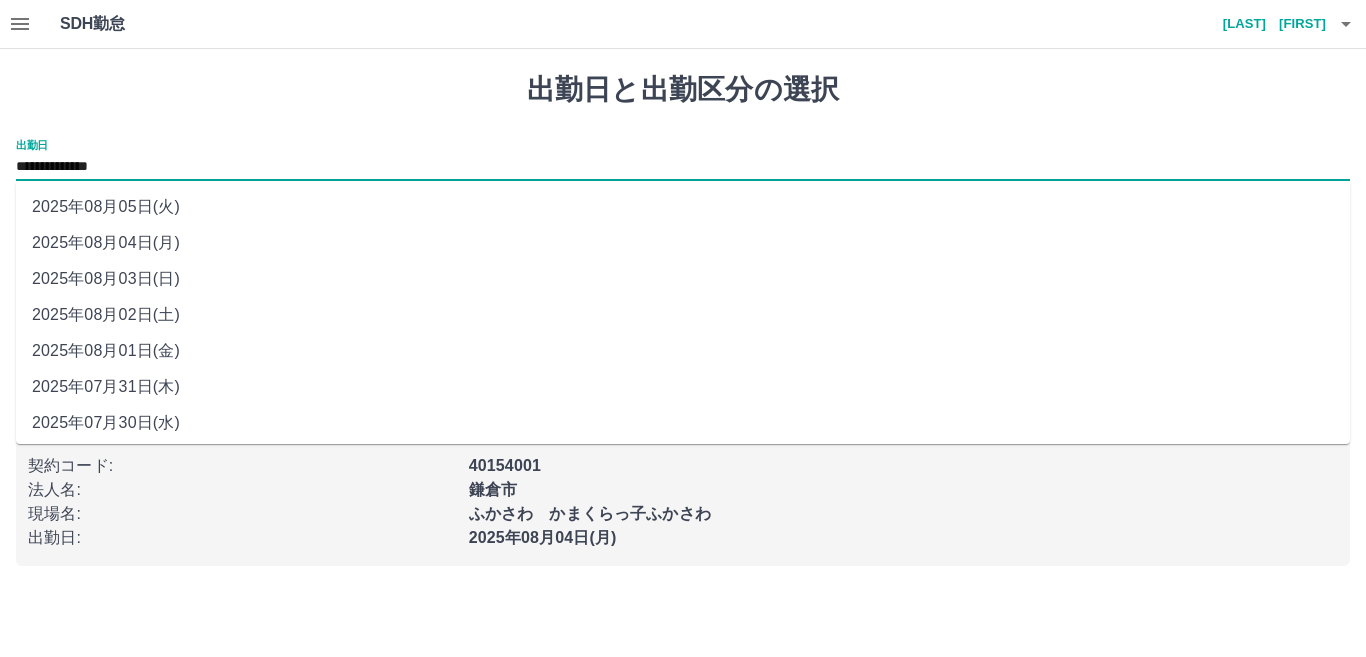 click on "**********" at bounding box center (683, 167) 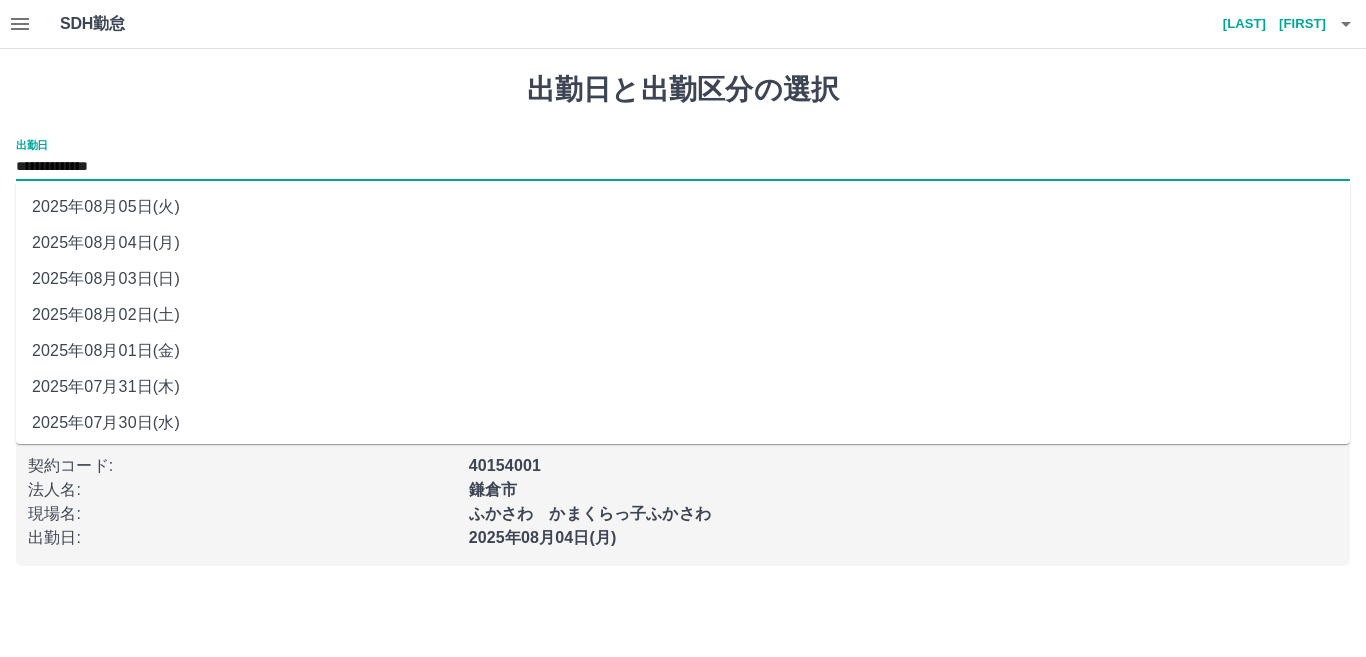click on "2025年08月02日(土)" at bounding box center (683, 315) 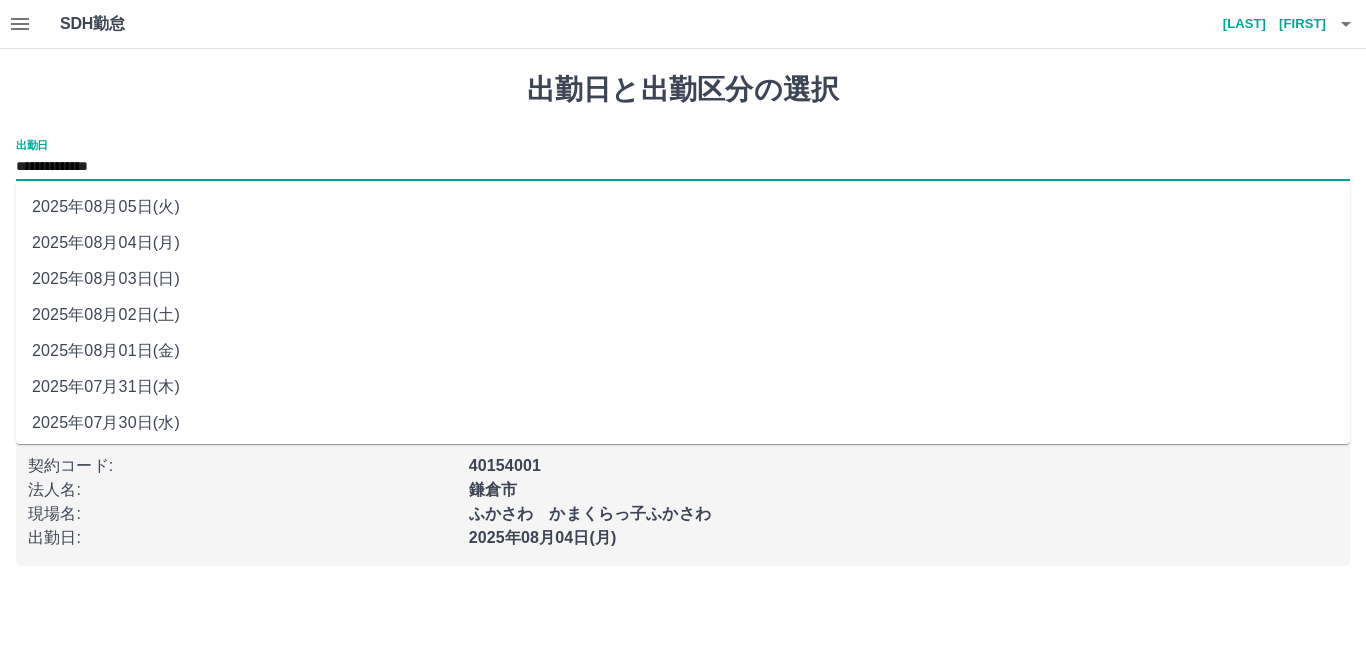 type on "**********" 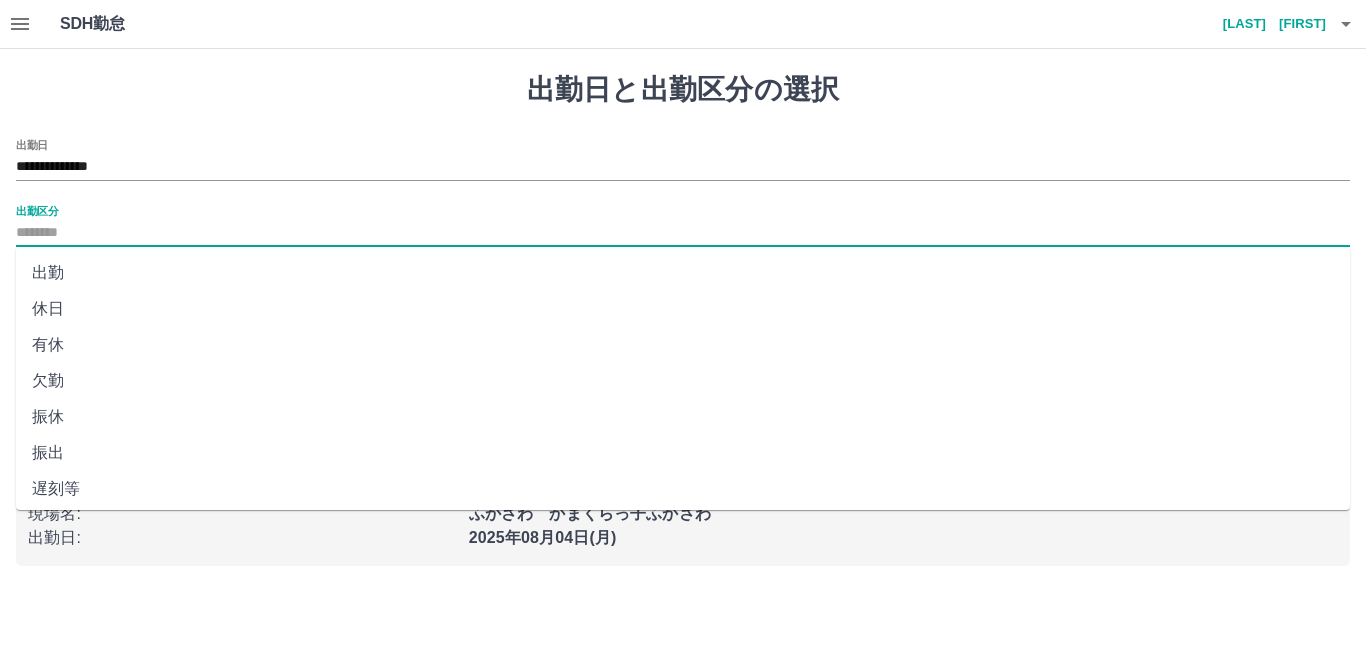 click on "出勤区分" at bounding box center [683, 233] 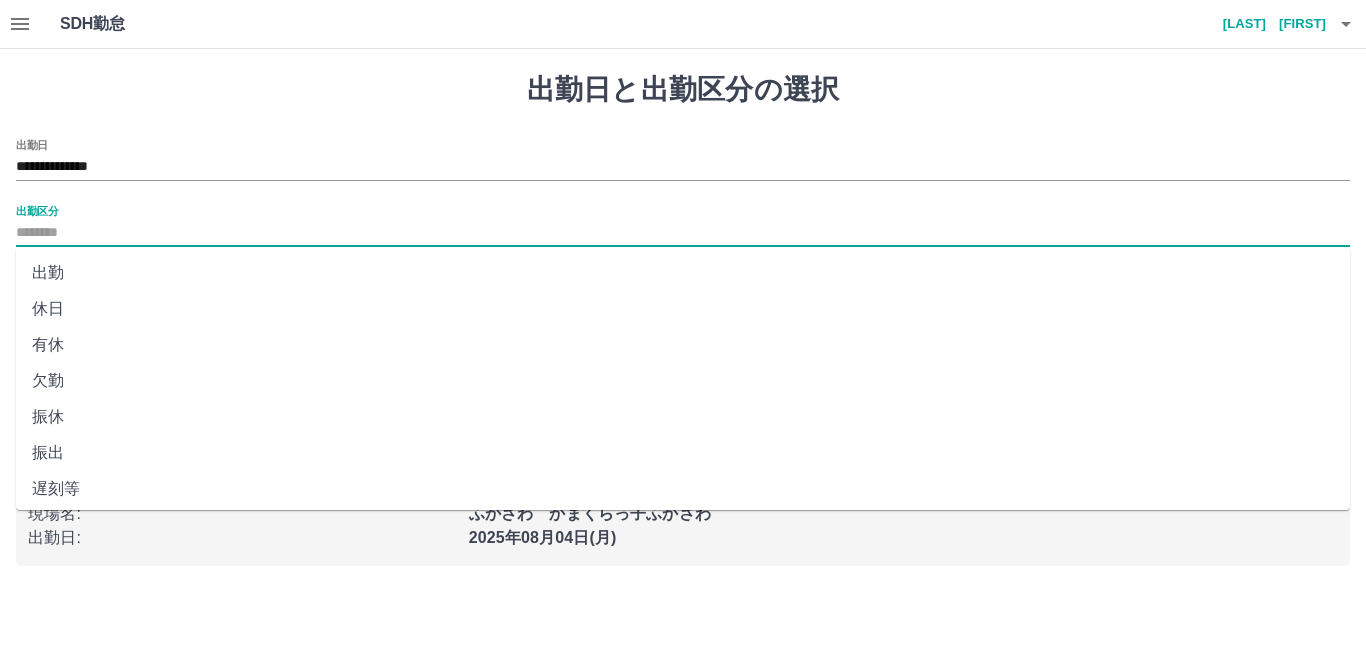 click on "休日" at bounding box center [683, 309] 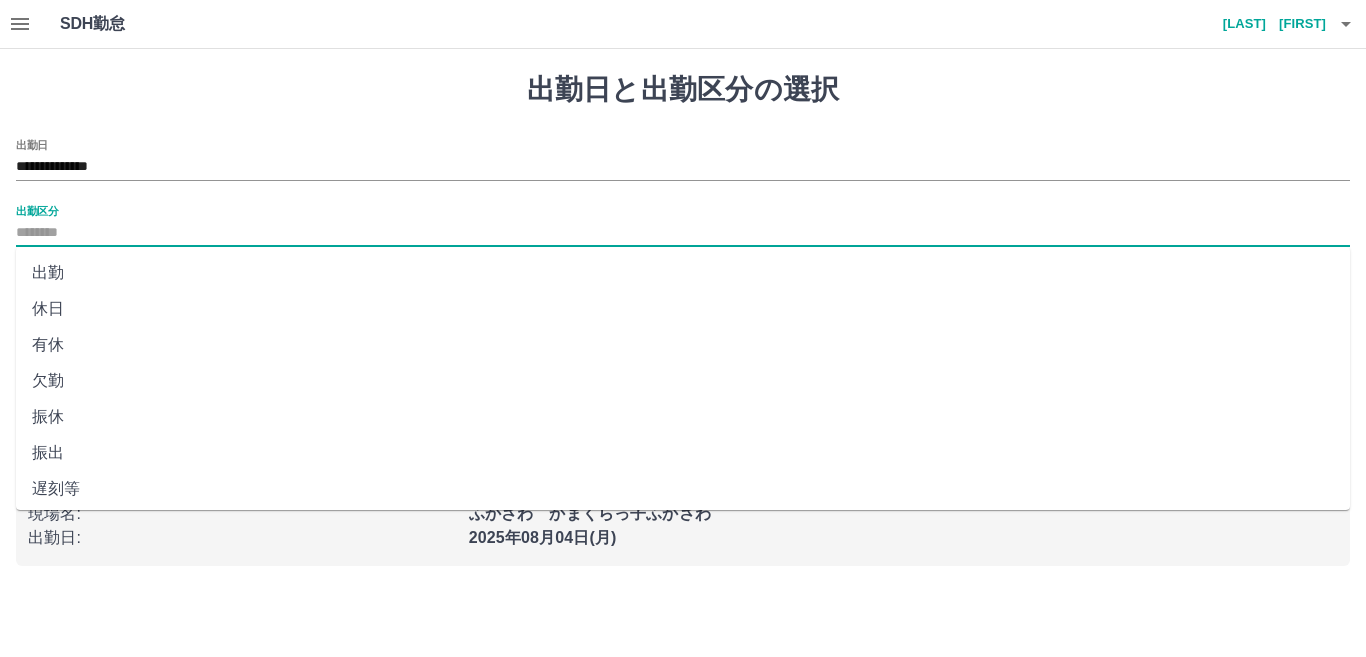 type on "**" 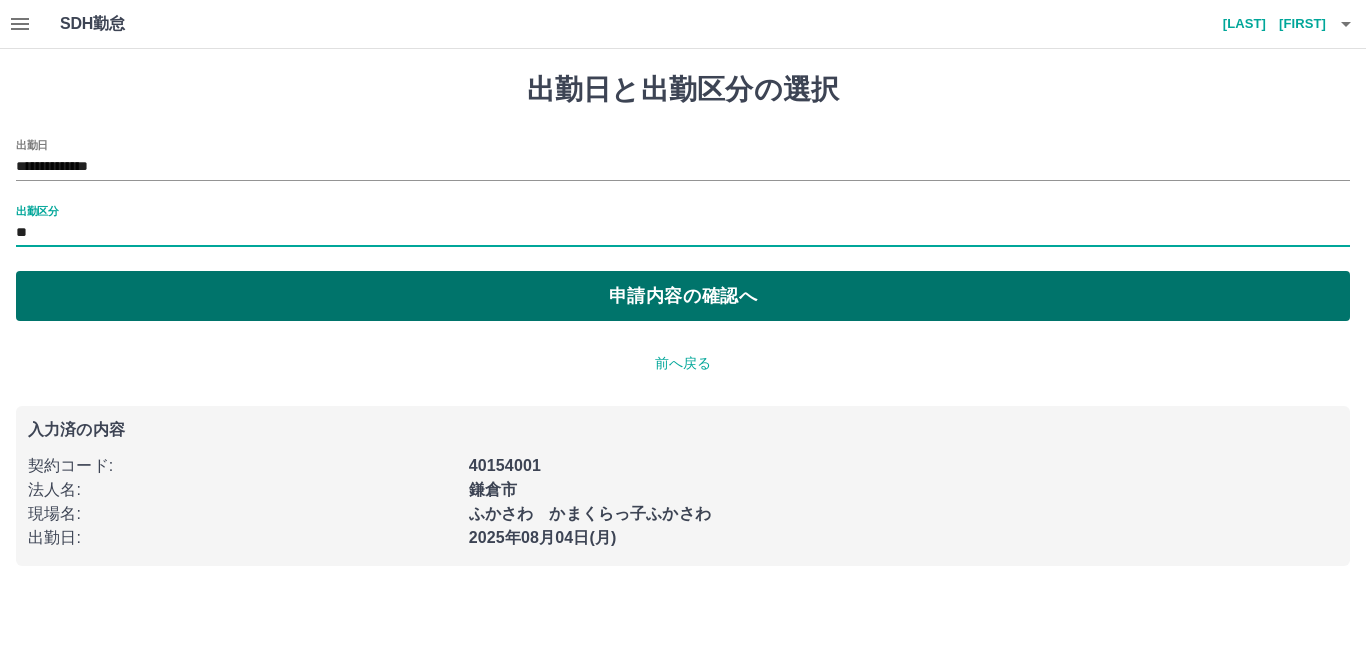 click on "申請内容の確認へ" at bounding box center [683, 296] 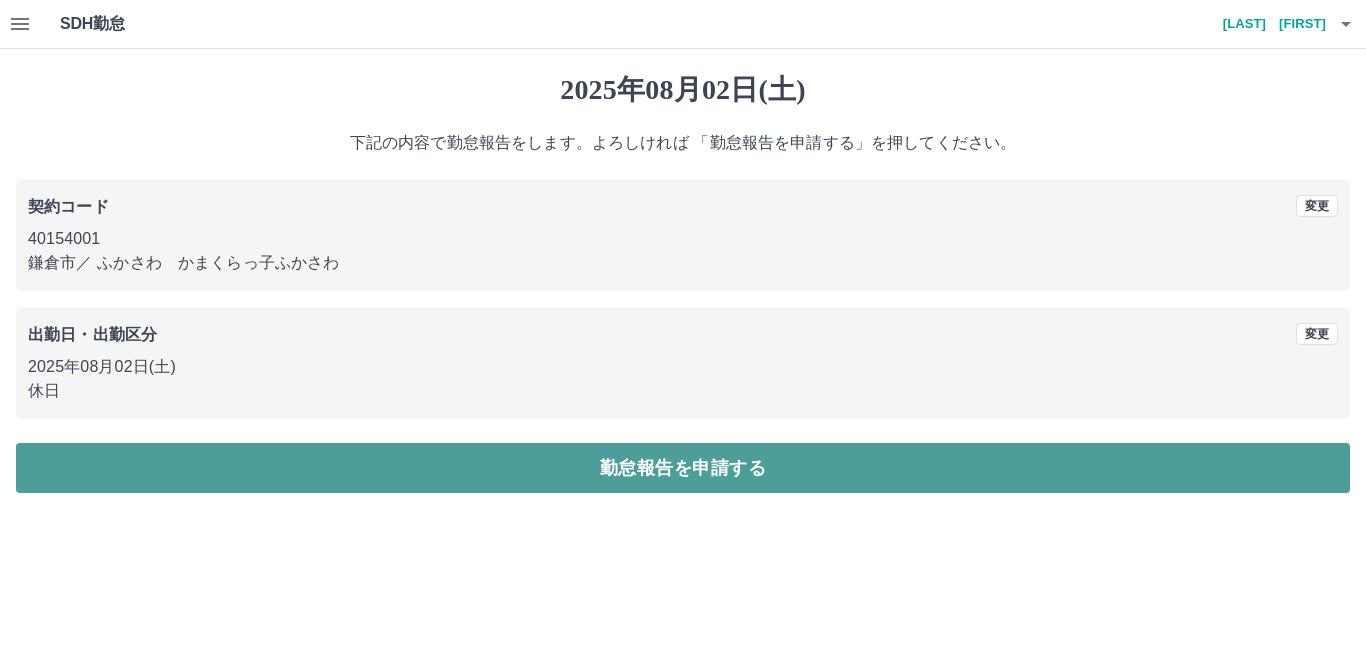 click on "勤怠報告を申請する" at bounding box center [683, 468] 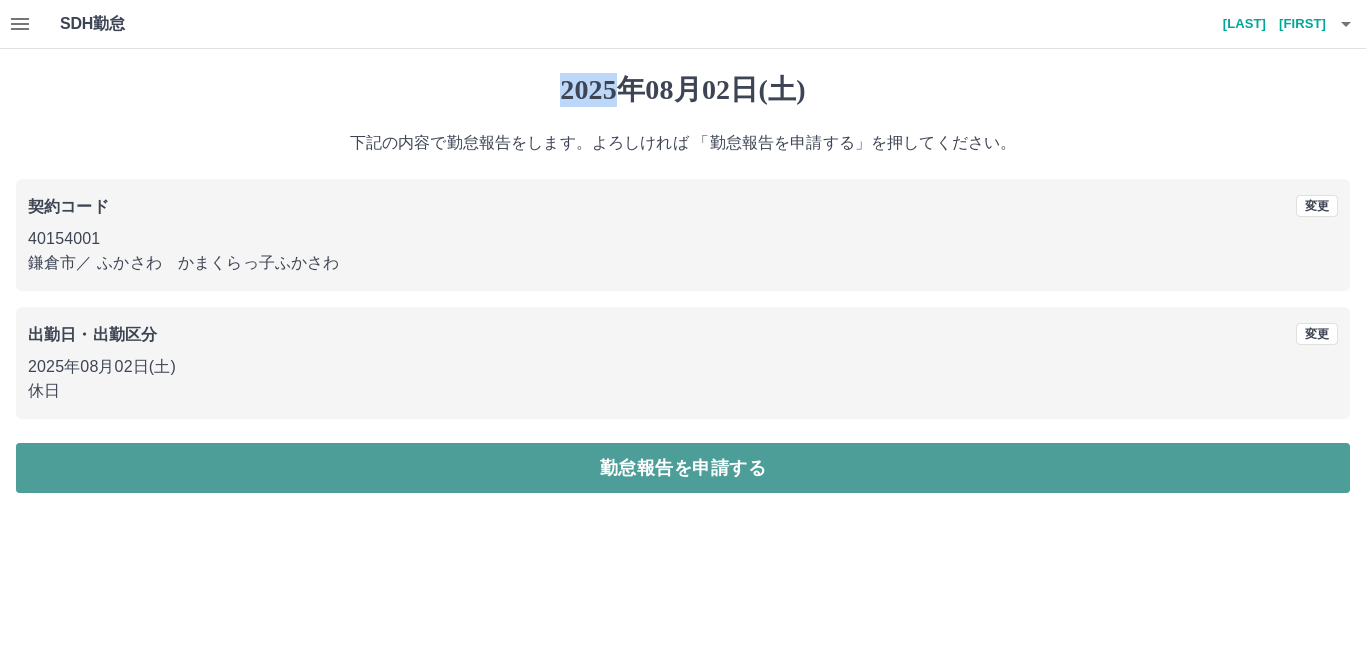 click at bounding box center (683, 328) 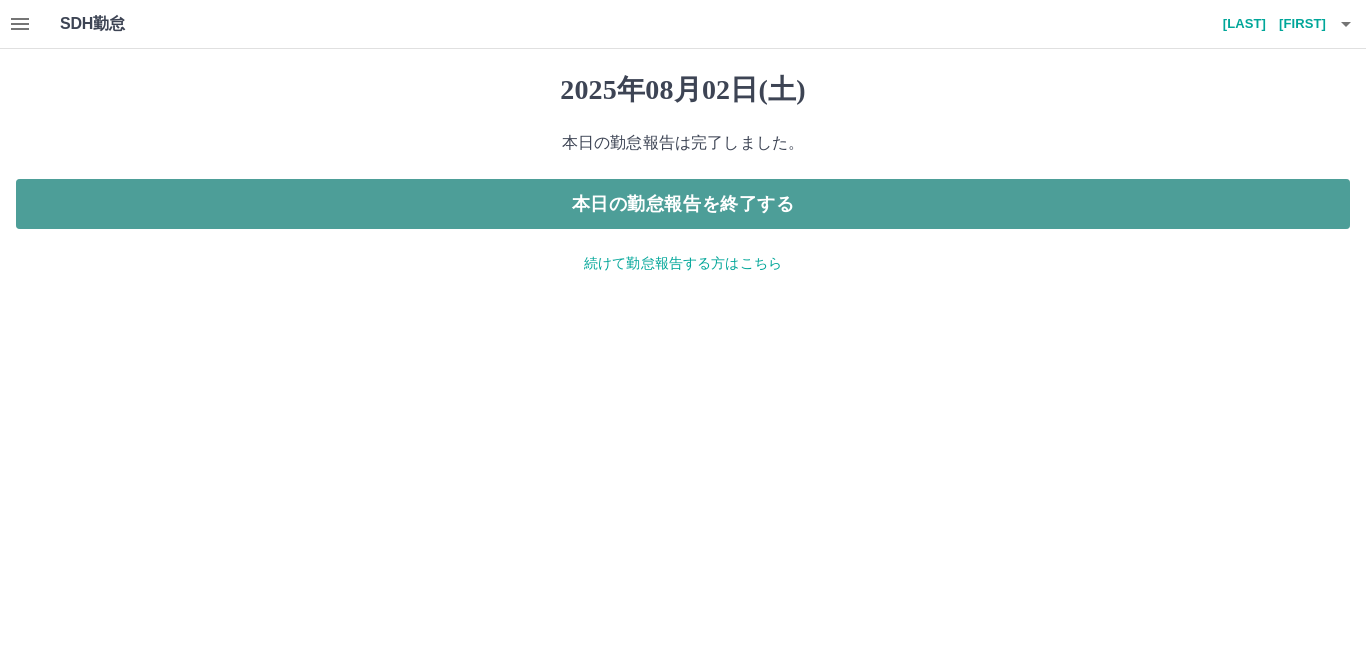 click on "本日の勤怠報告を終了する" at bounding box center [683, 204] 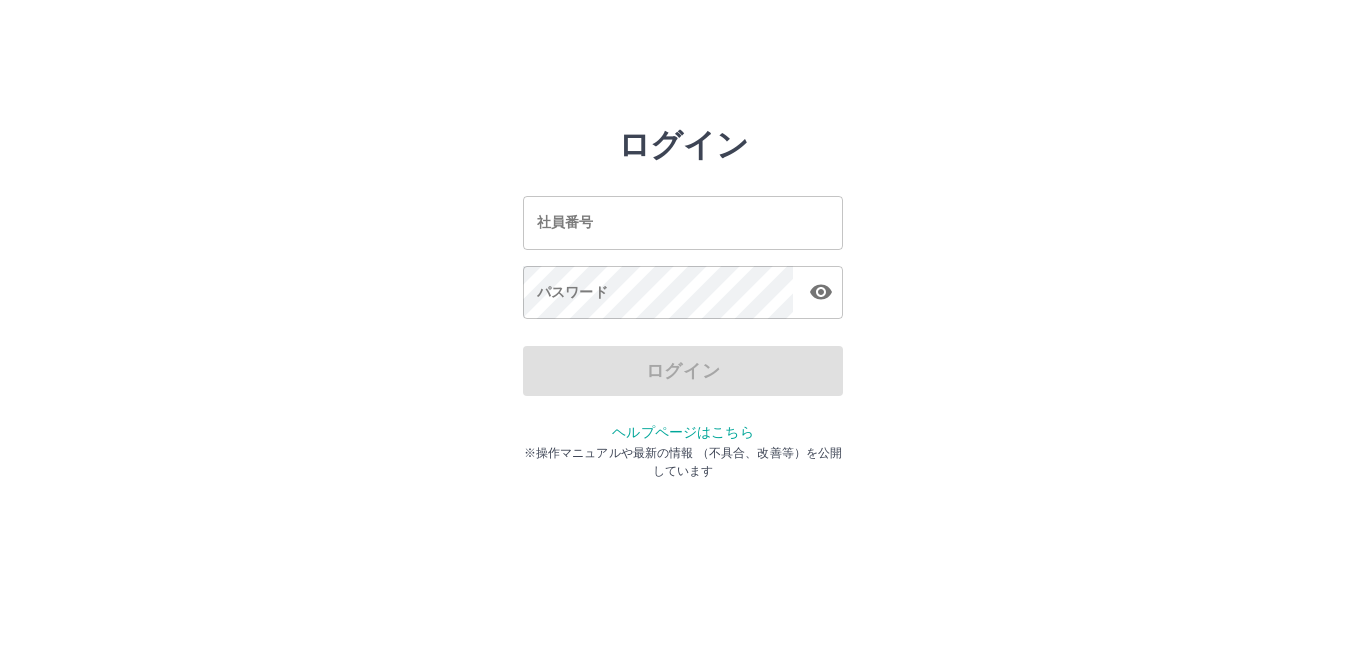 scroll, scrollTop: 0, scrollLeft: 0, axis: both 